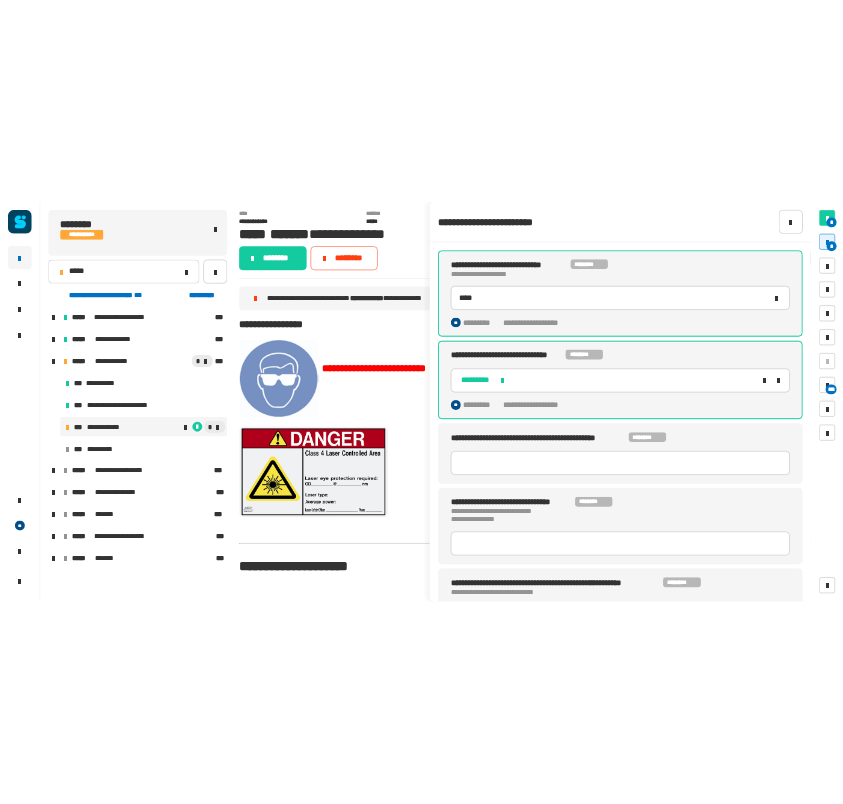 scroll, scrollTop: 0, scrollLeft: 0, axis: both 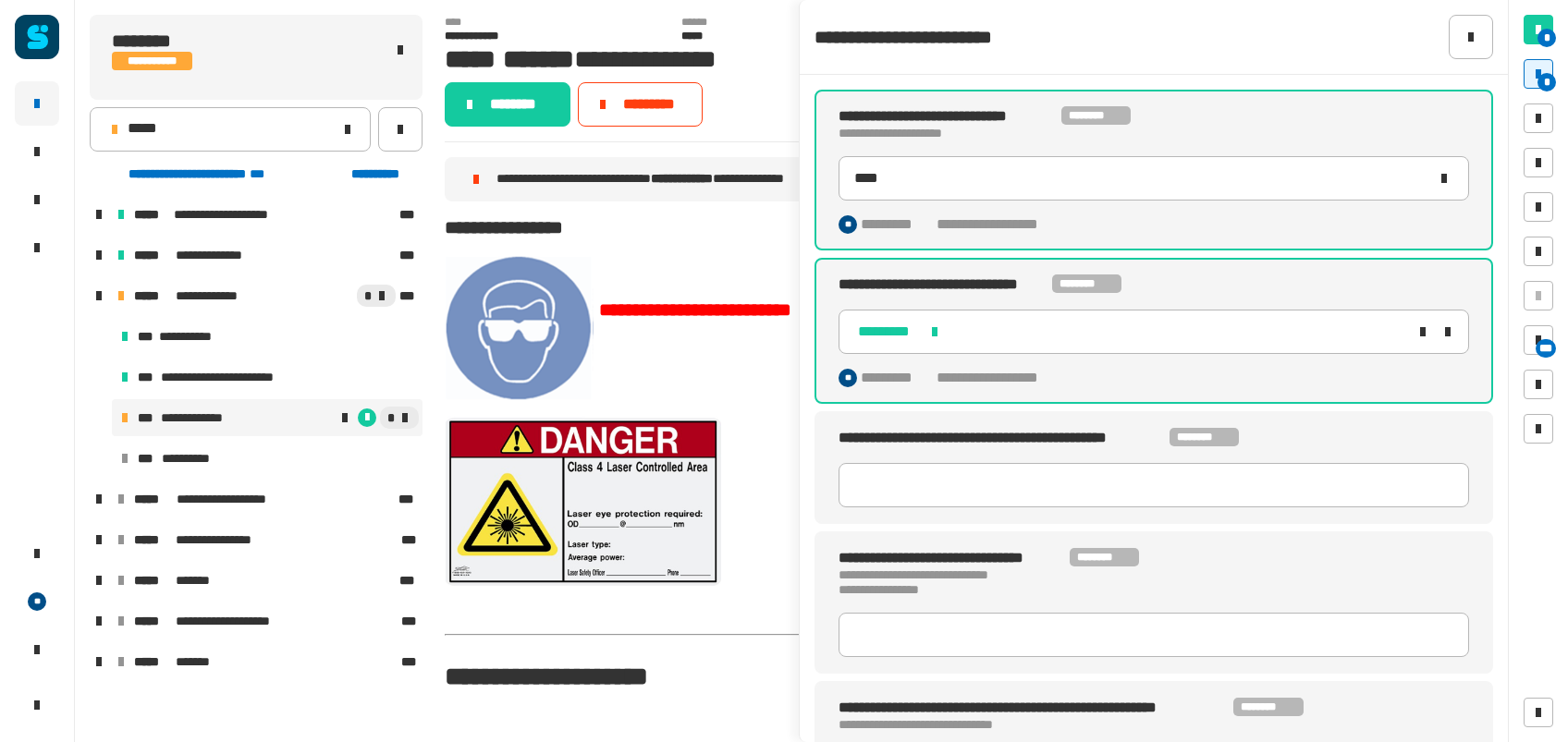 type 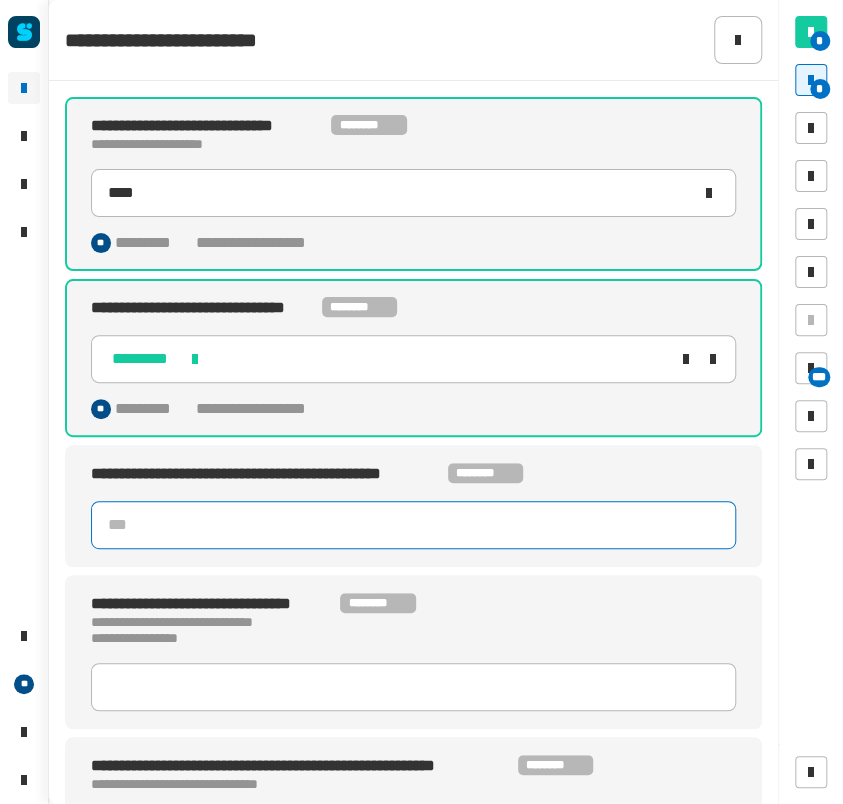 click 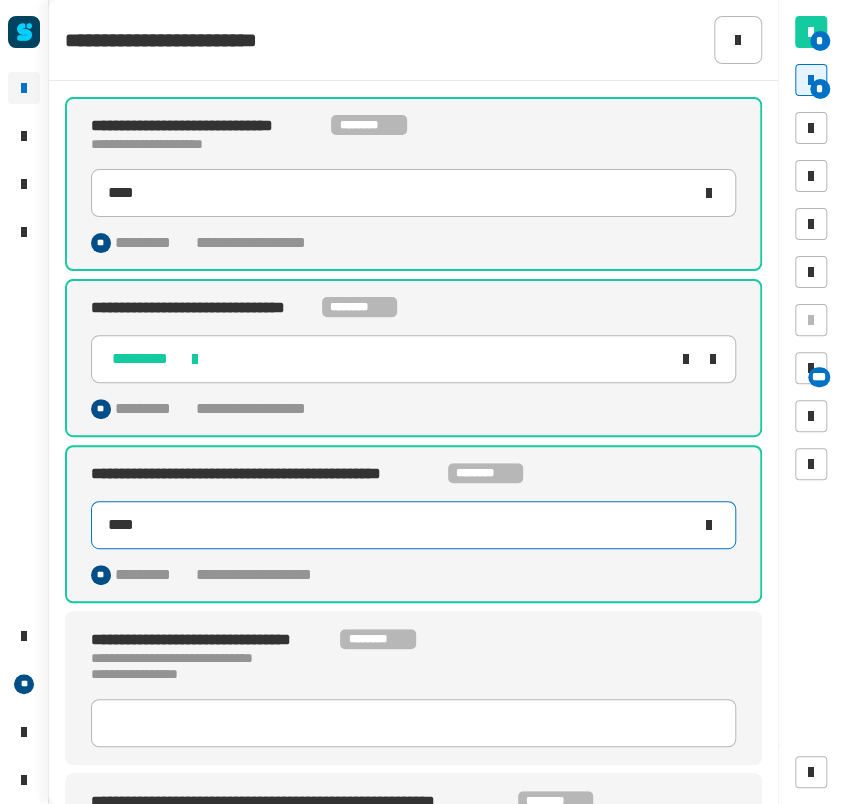 type on "****" 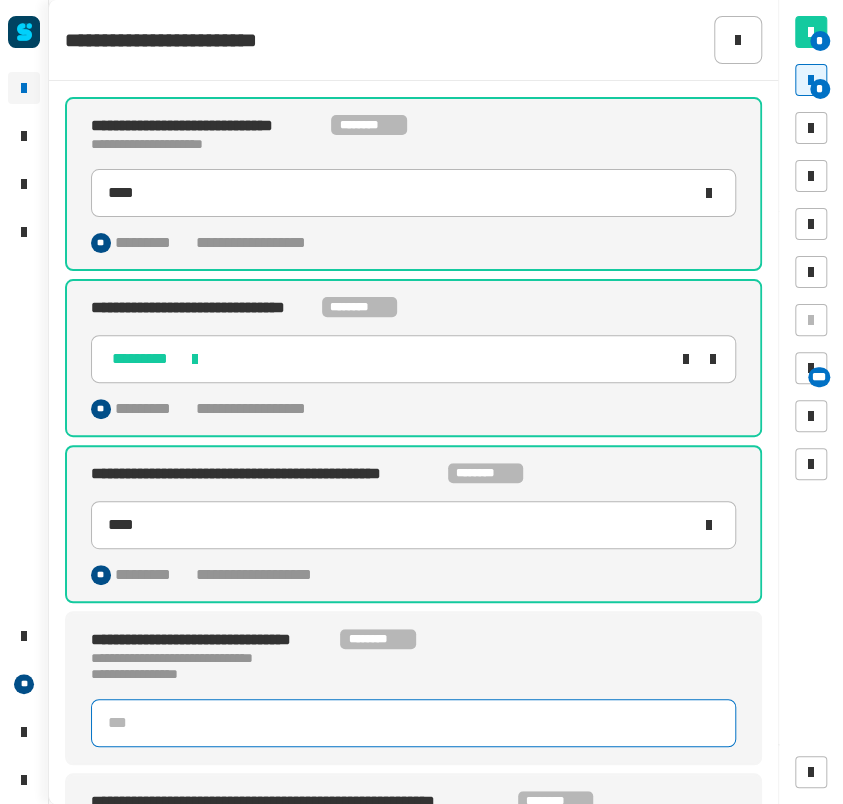 click 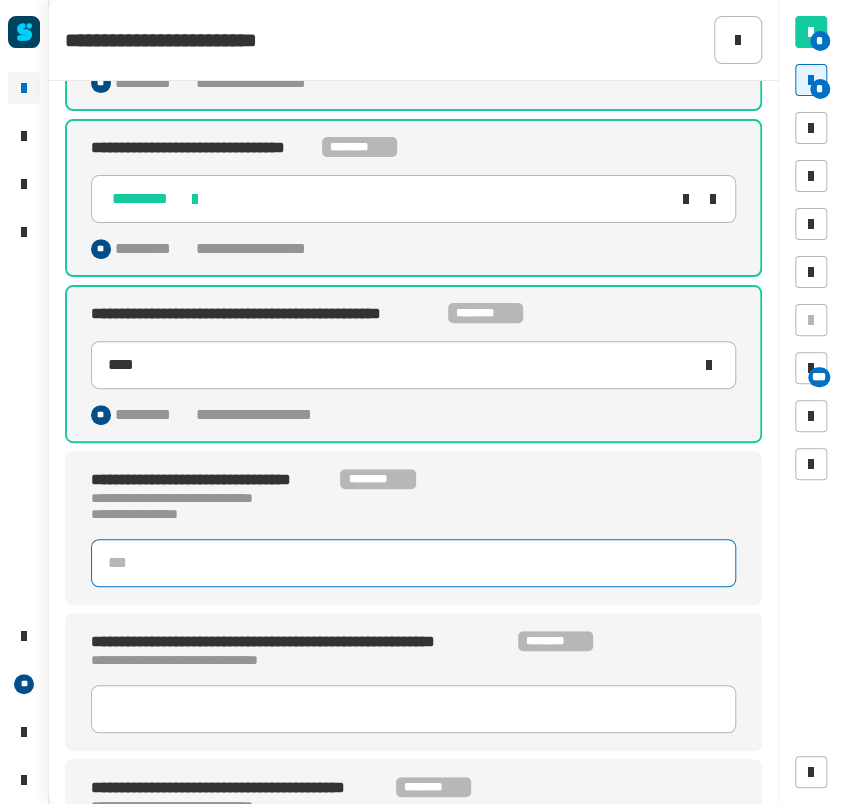 scroll, scrollTop: 162, scrollLeft: 0, axis: vertical 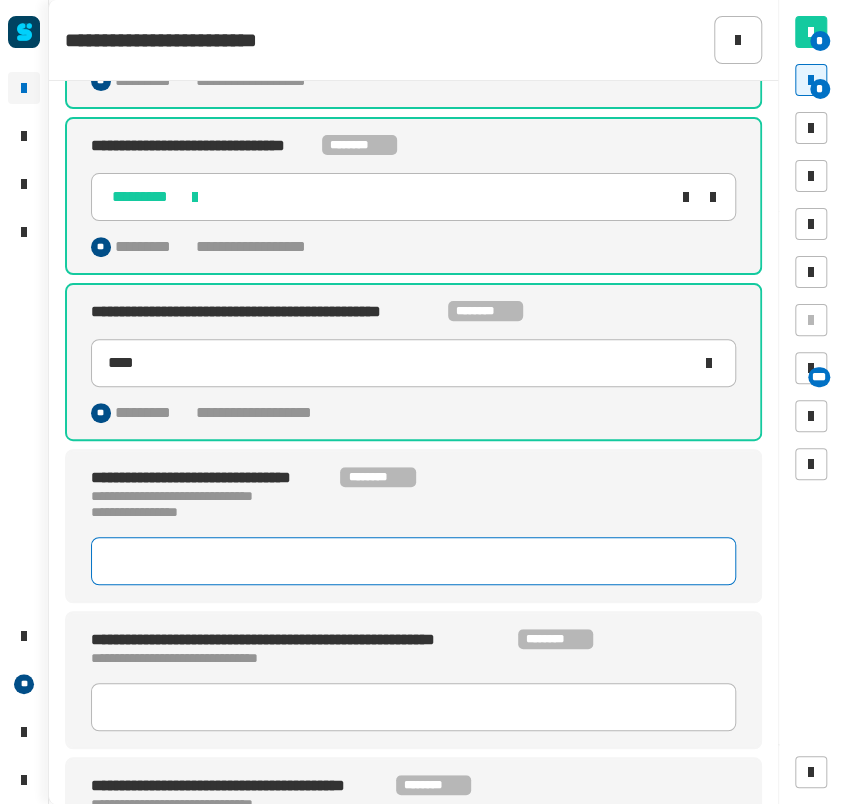click 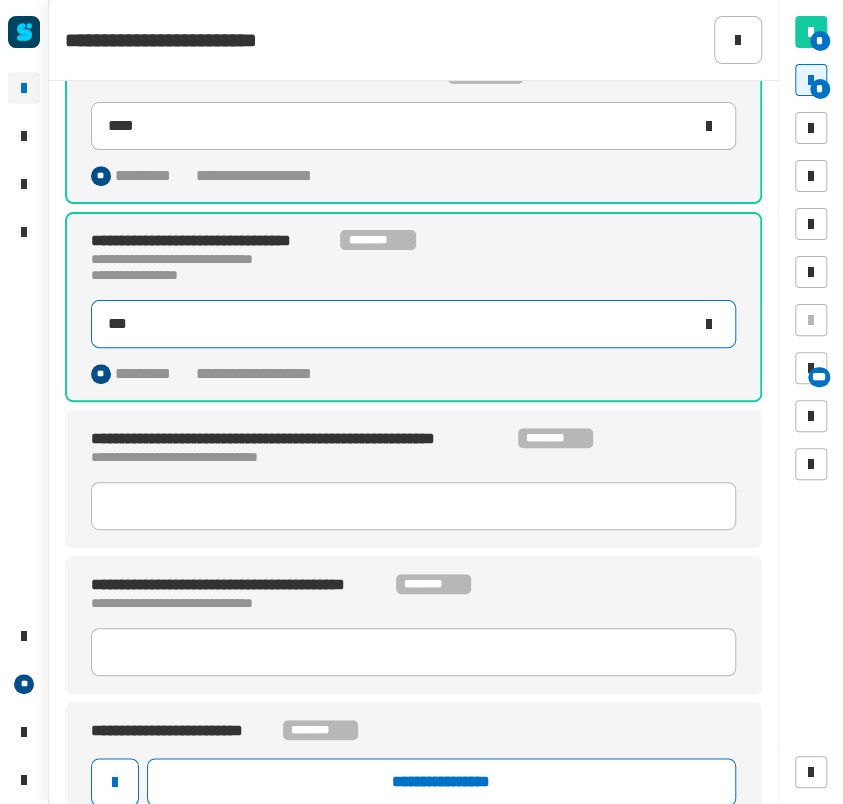 scroll, scrollTop: 400, scrollLeft: 0, axis: vertical 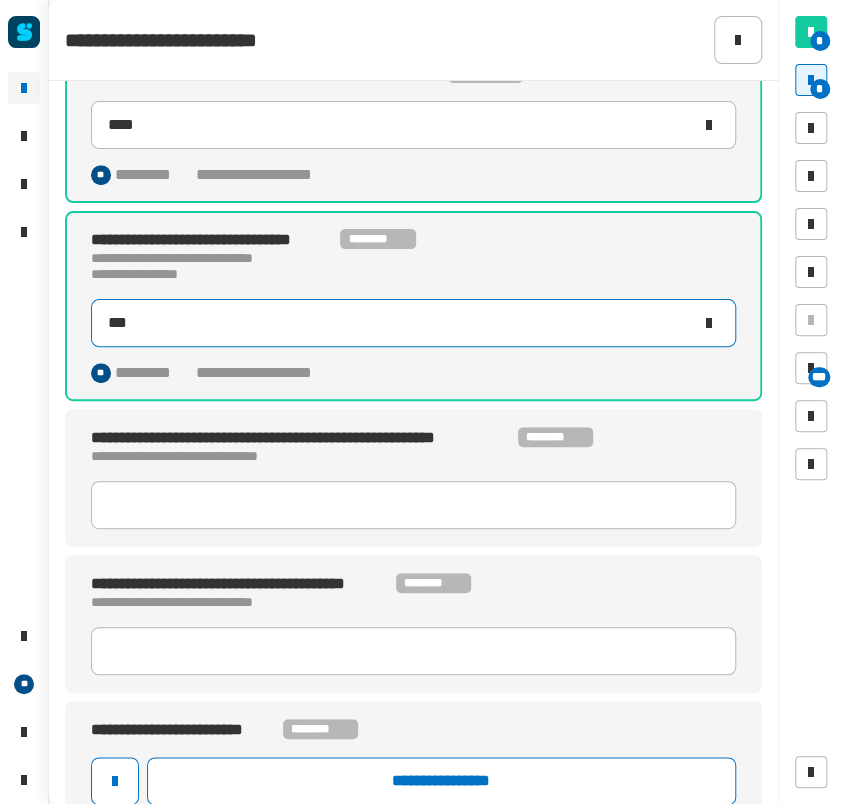 type on "***" 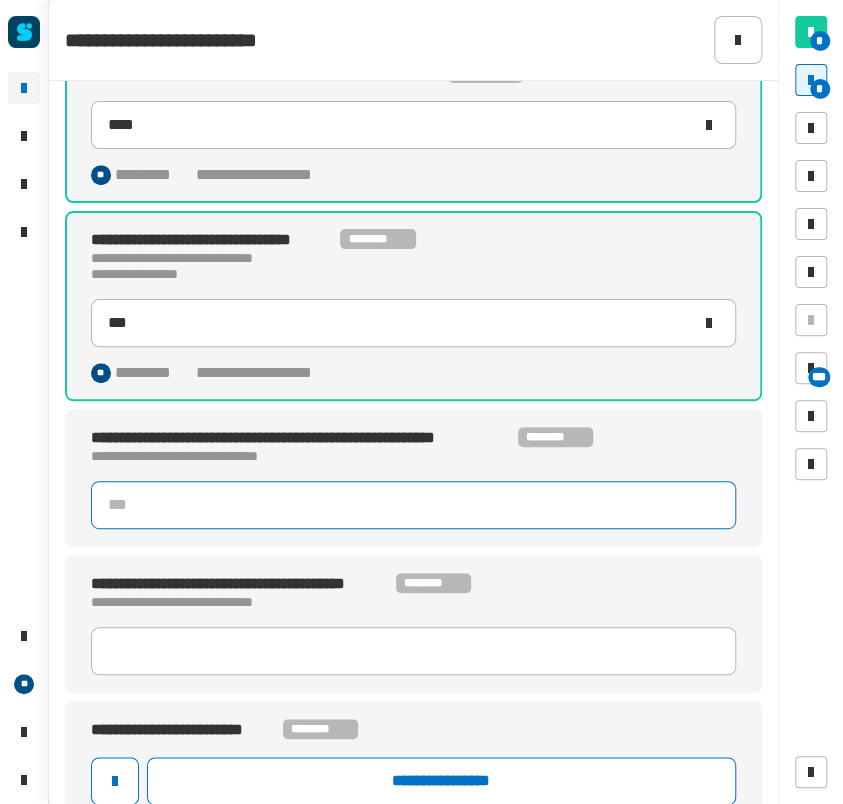 click 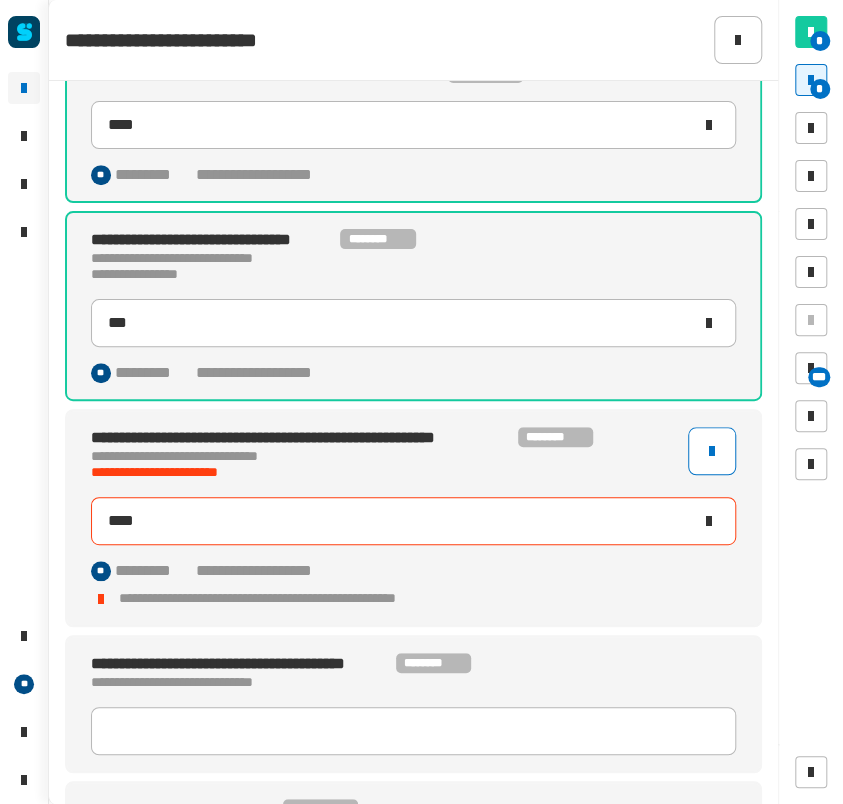 type on "***" 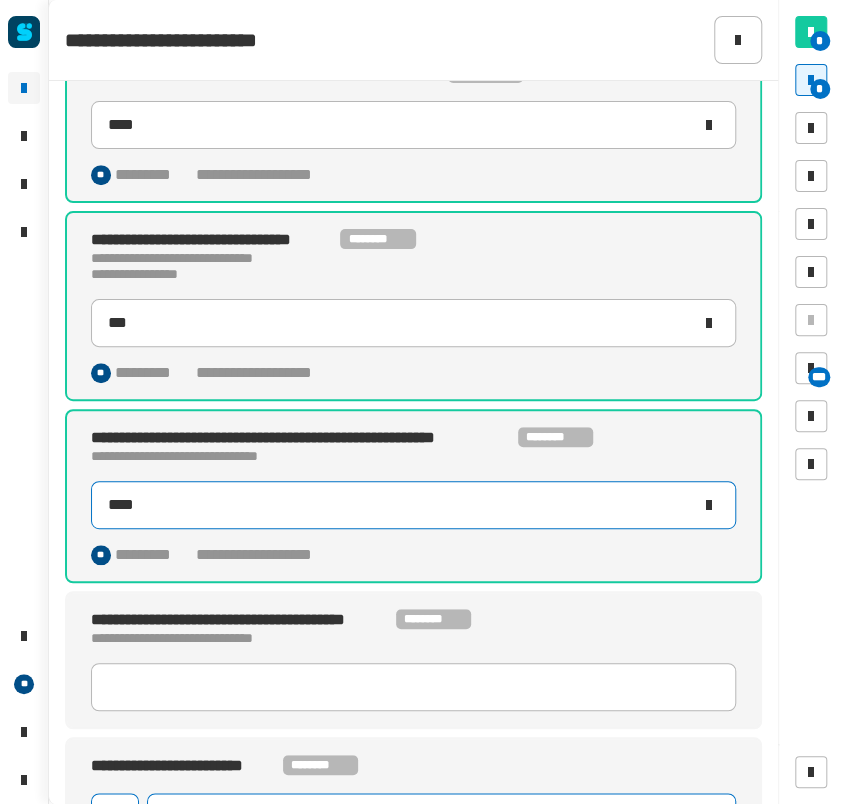 type on "****" 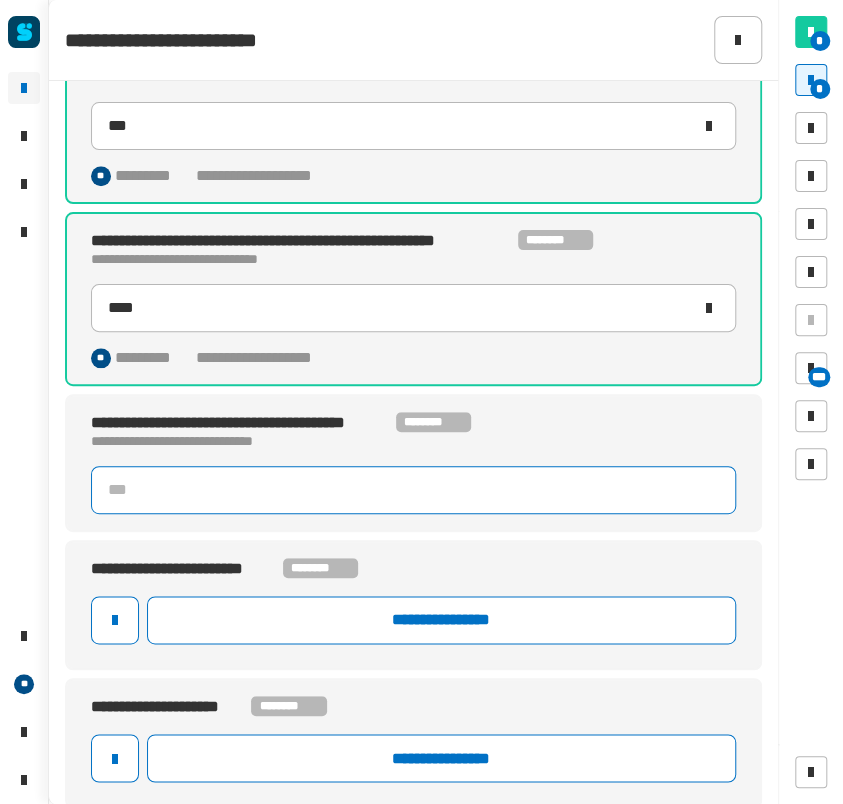 click 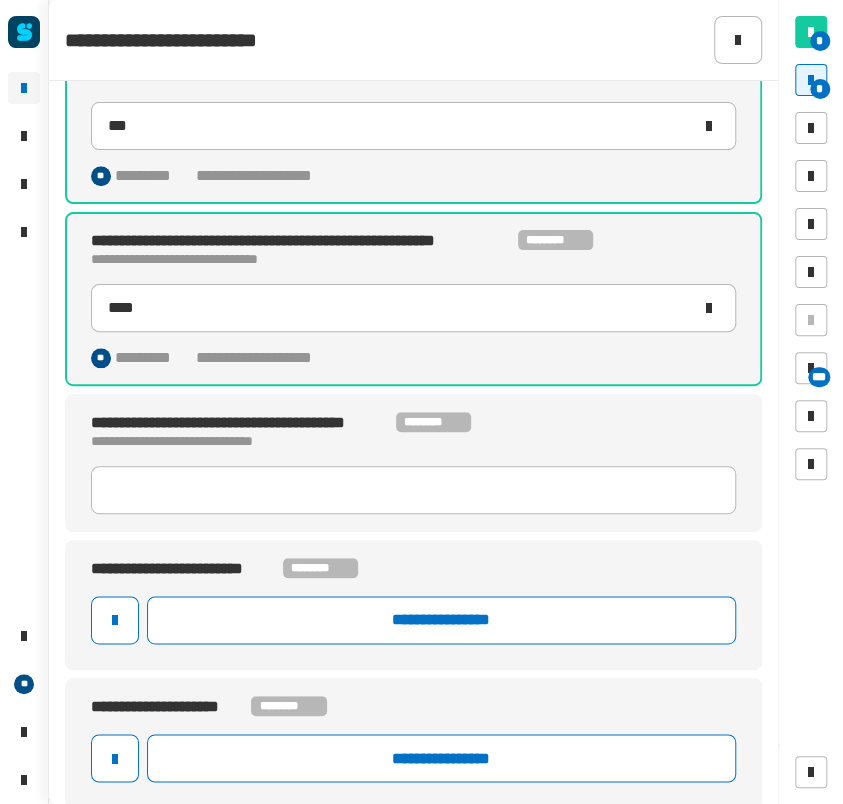 click on "**********" 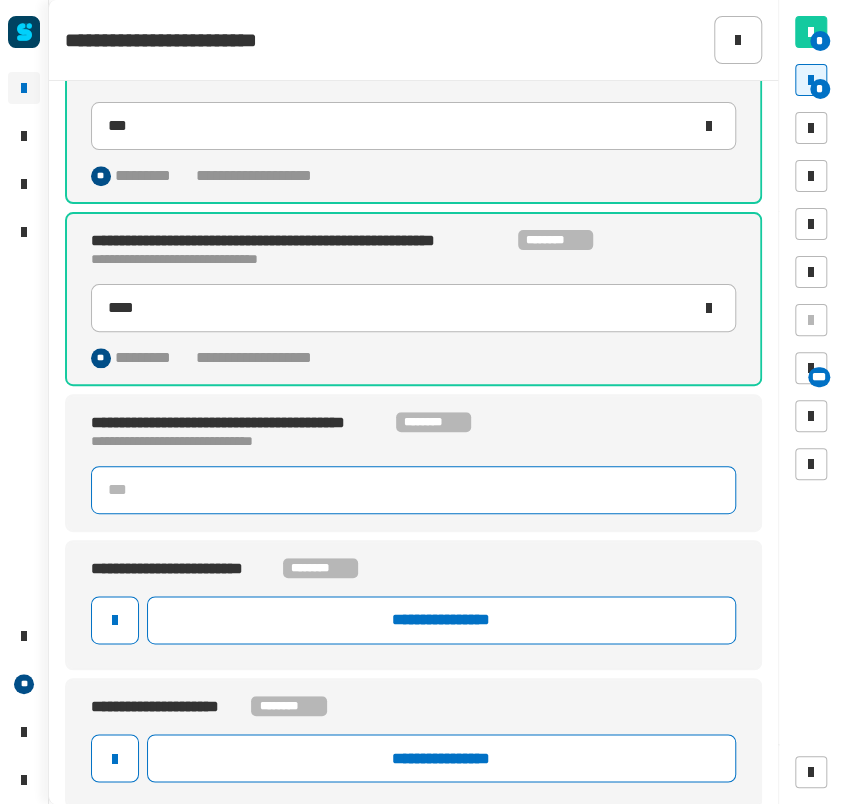 click 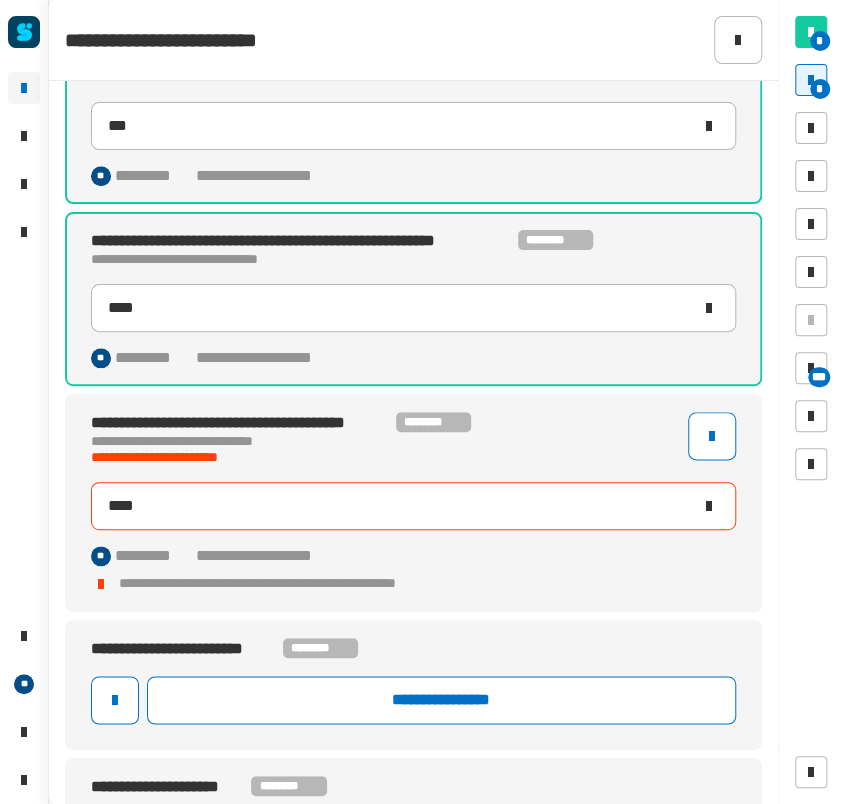 type on "*****" 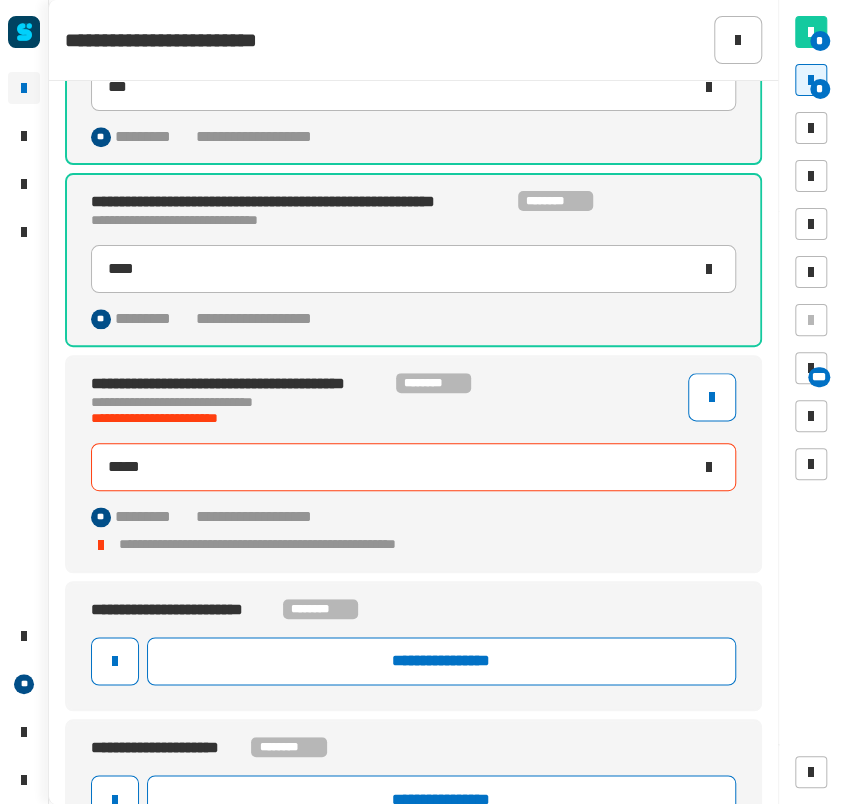 scroll, scrollTop: 677, scrollLeft: 0, axis: vertical 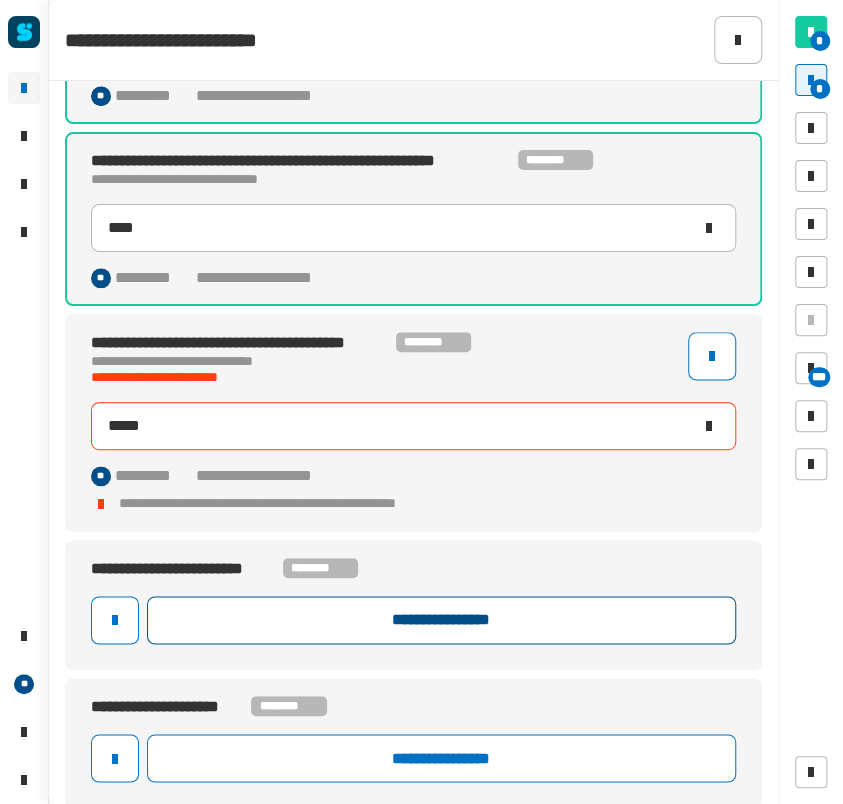 click on "**********" 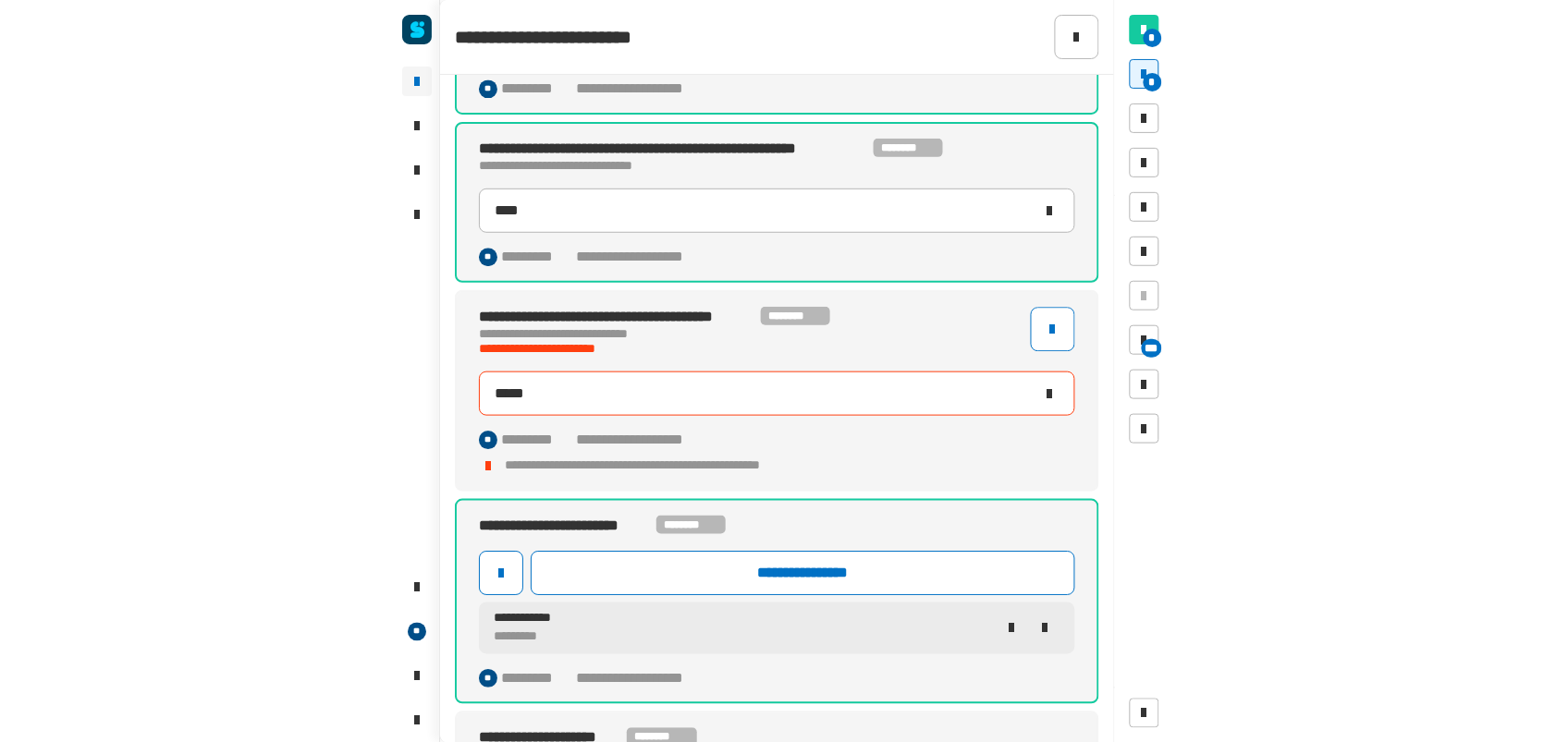 scroll, scrollTop: 710, scrollLeft: 0, axis: vertical 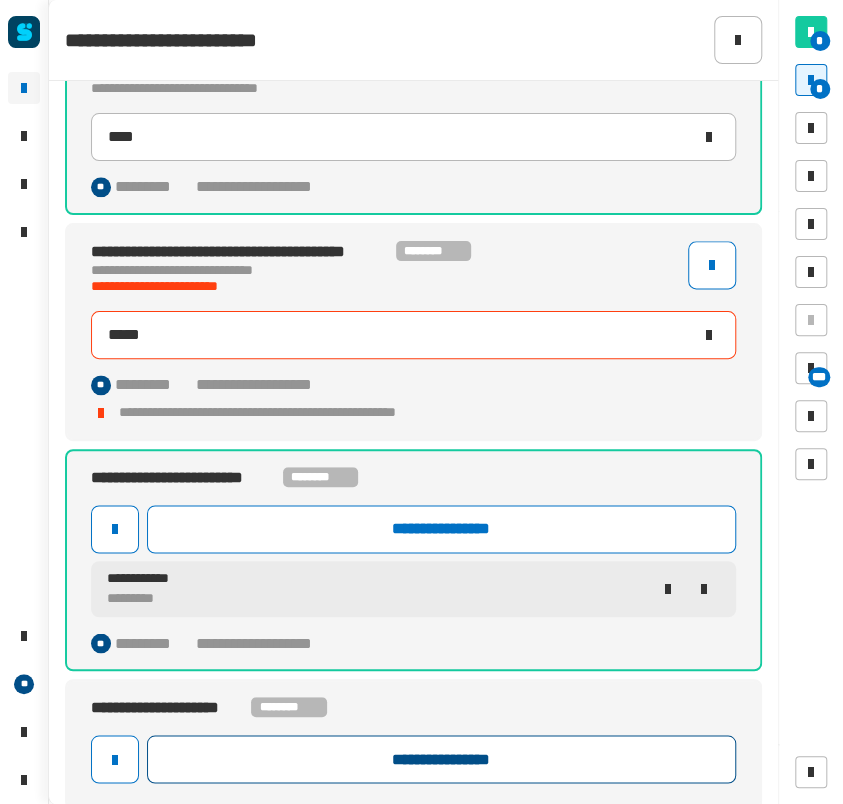 click on "**********" 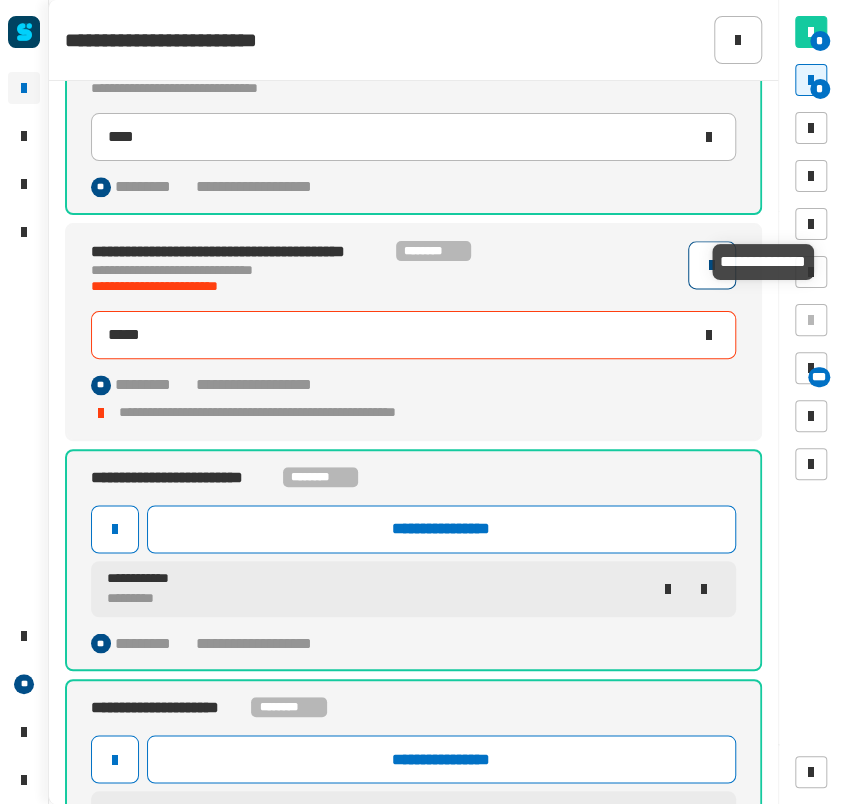 click 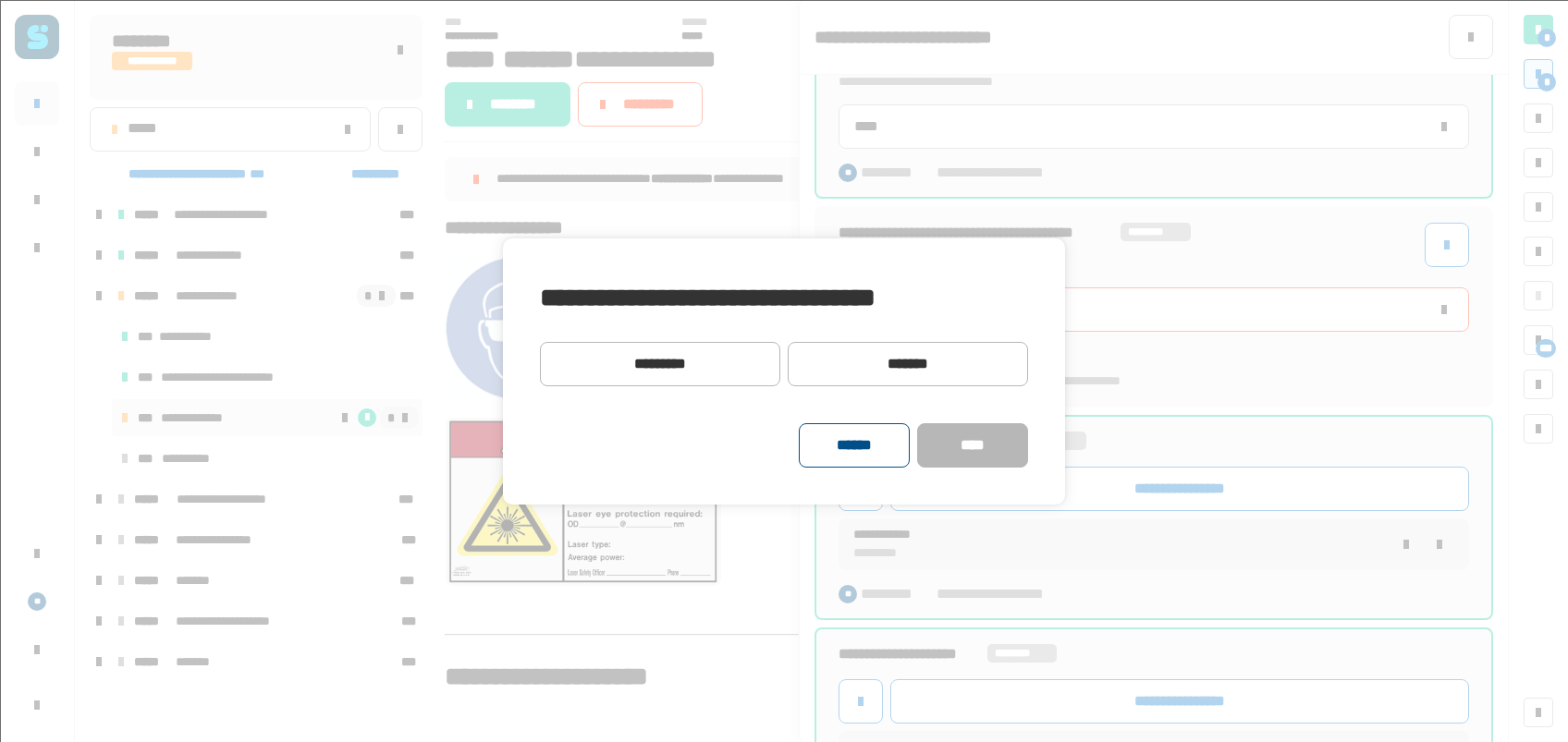 click on "******" 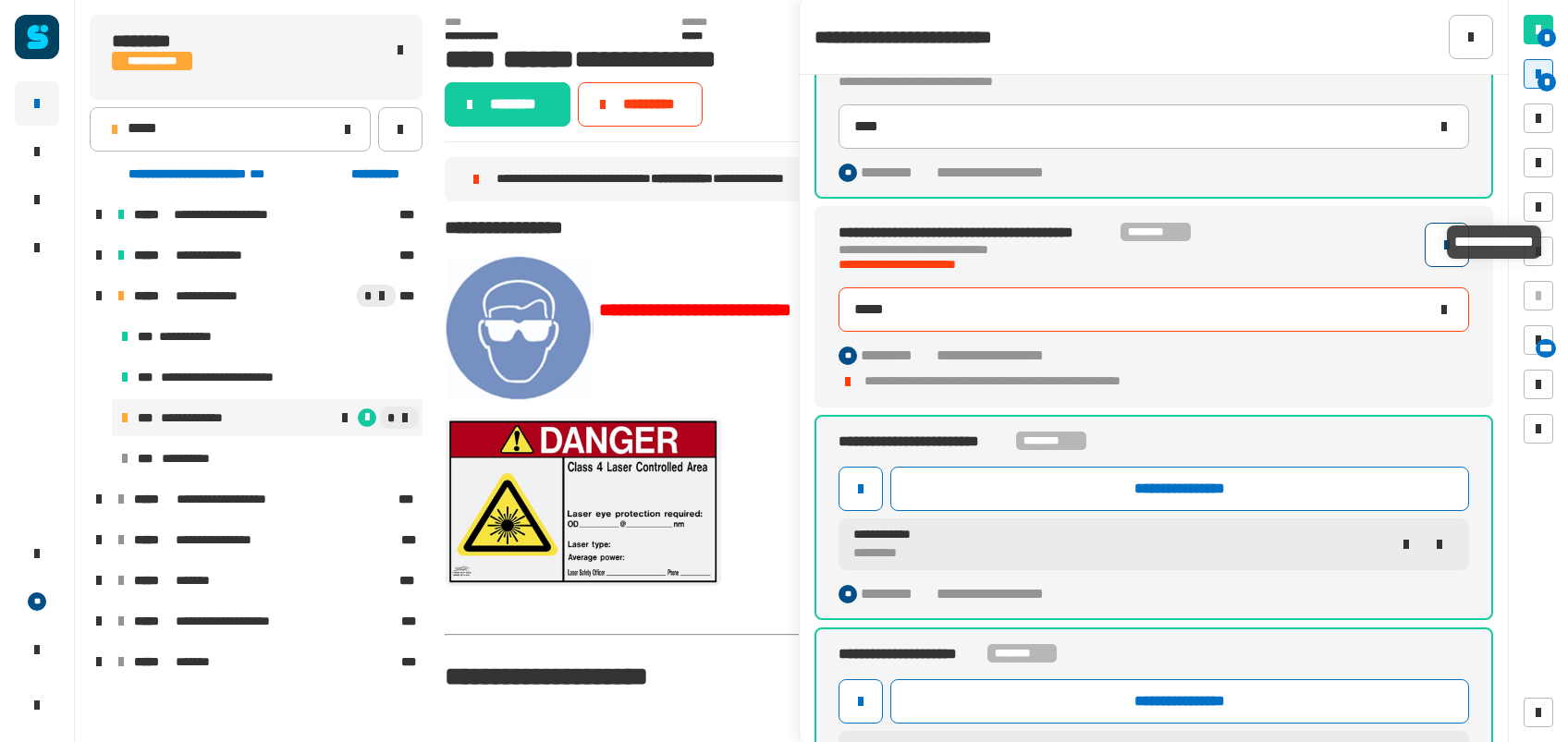 click 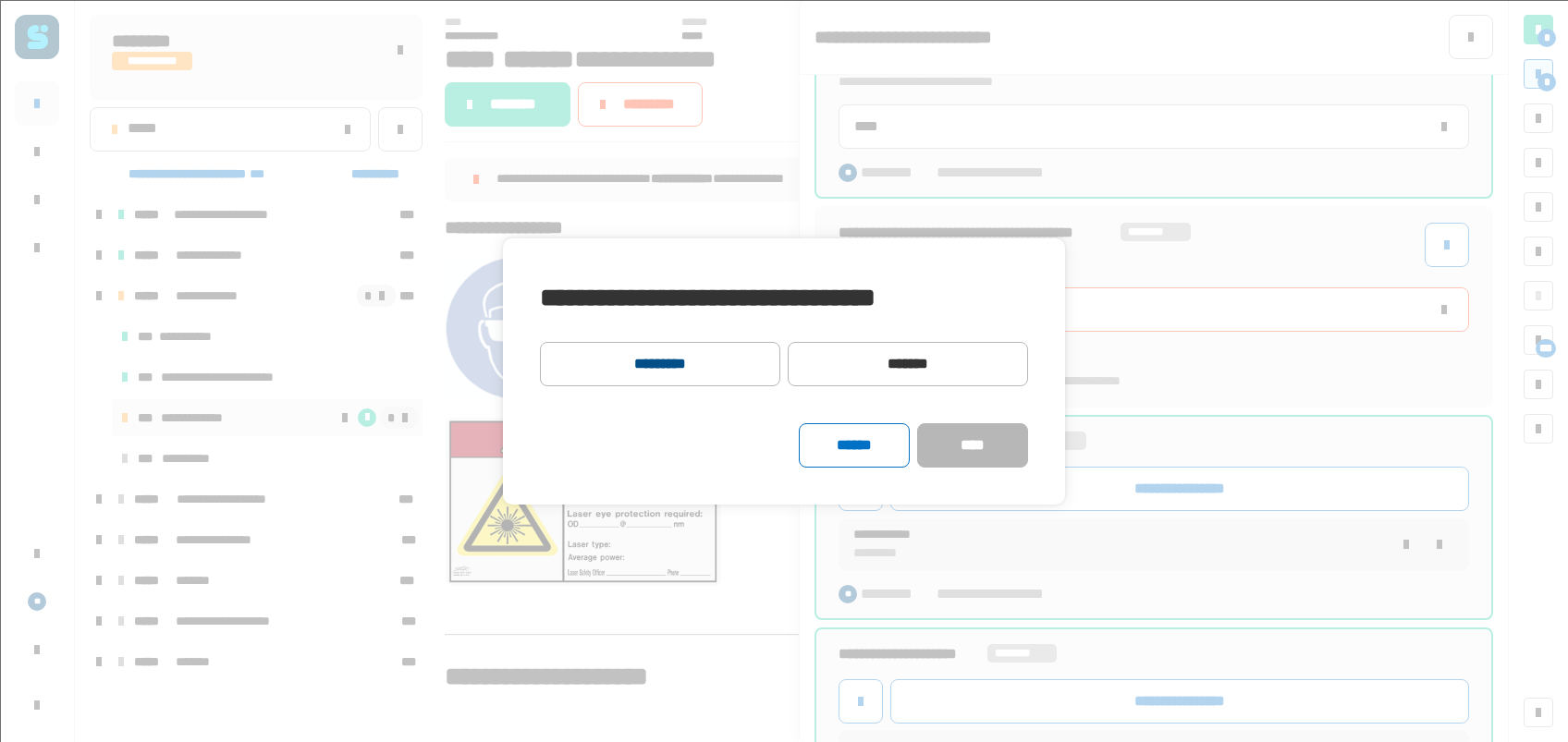 click on "*********" 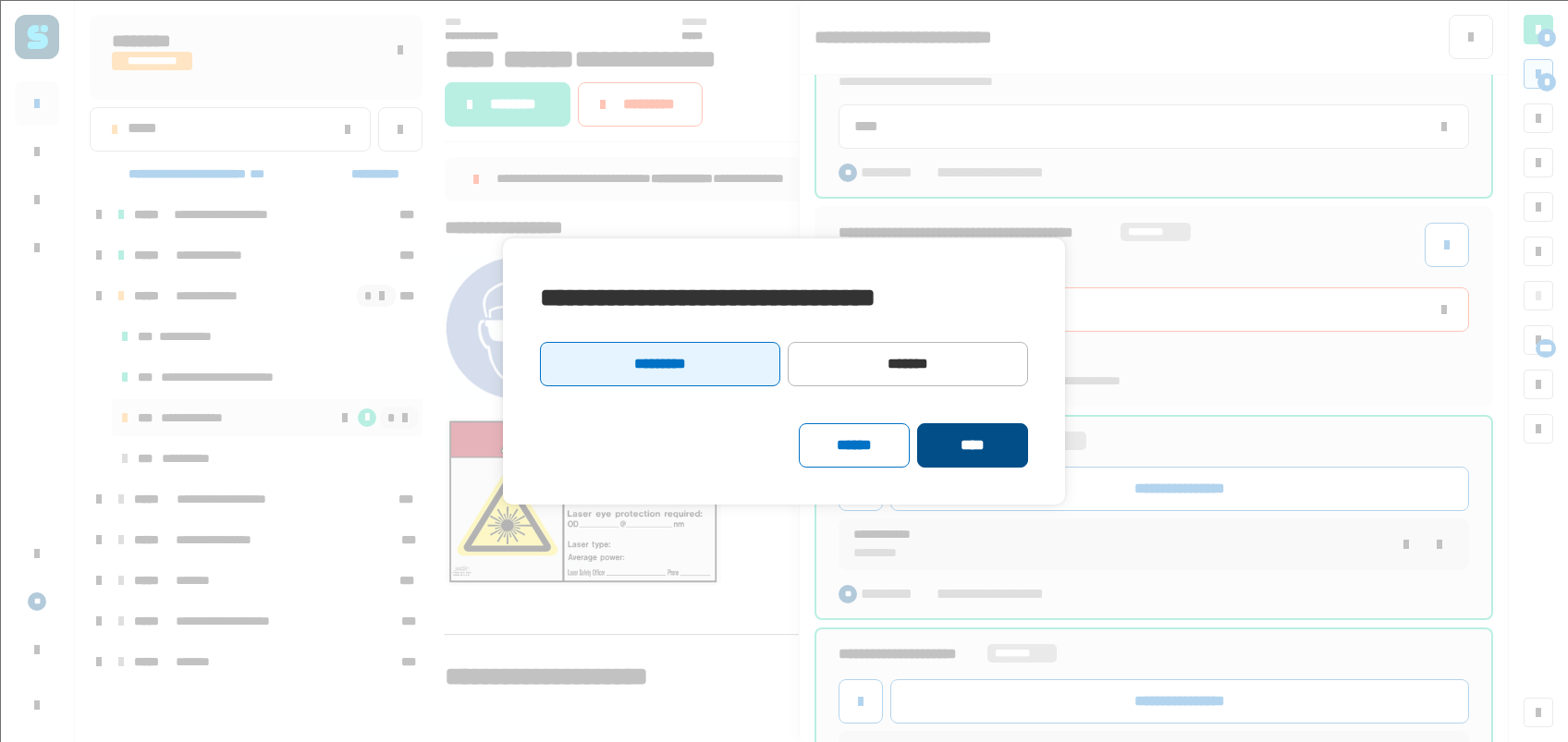 click on "****" 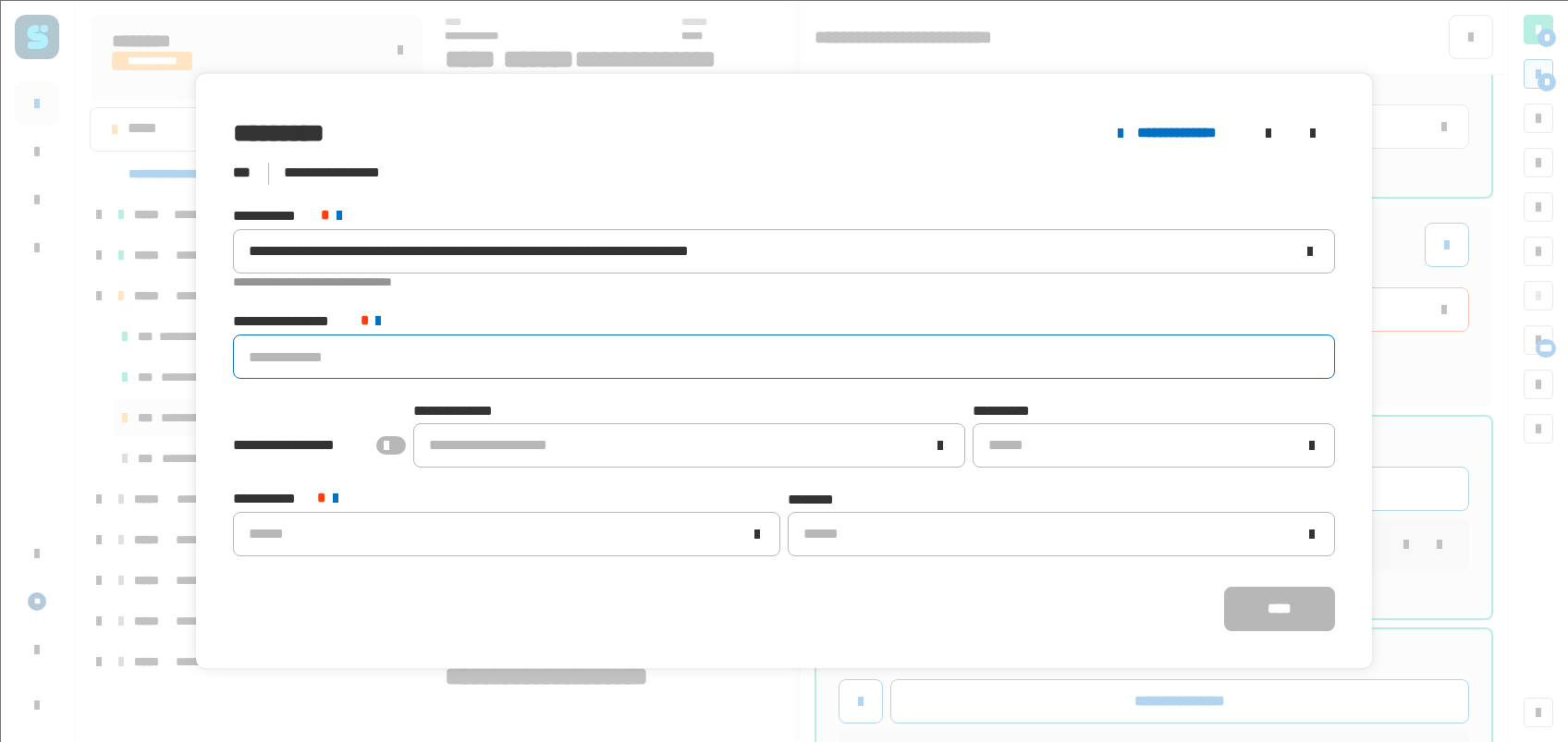 click 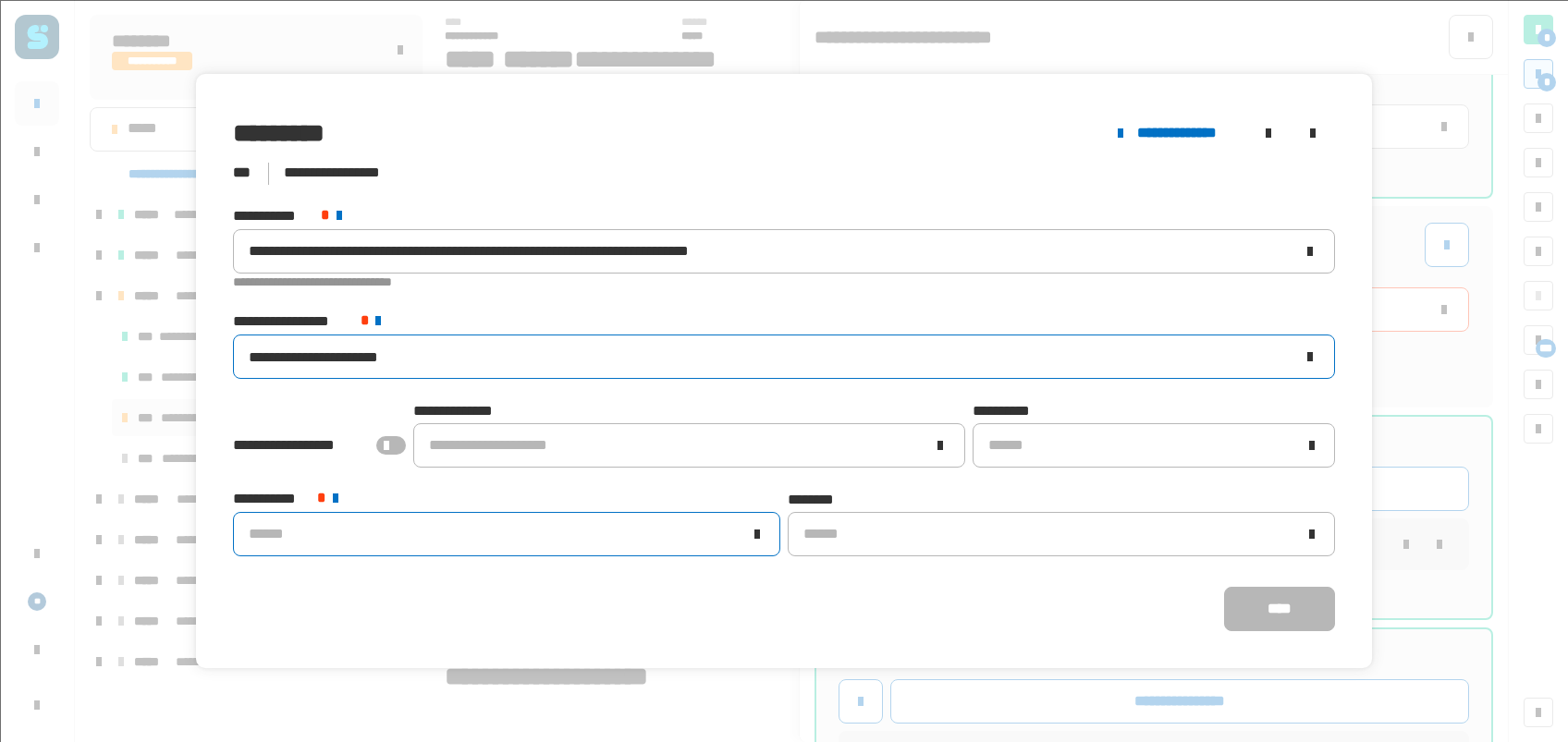 type on "**********" 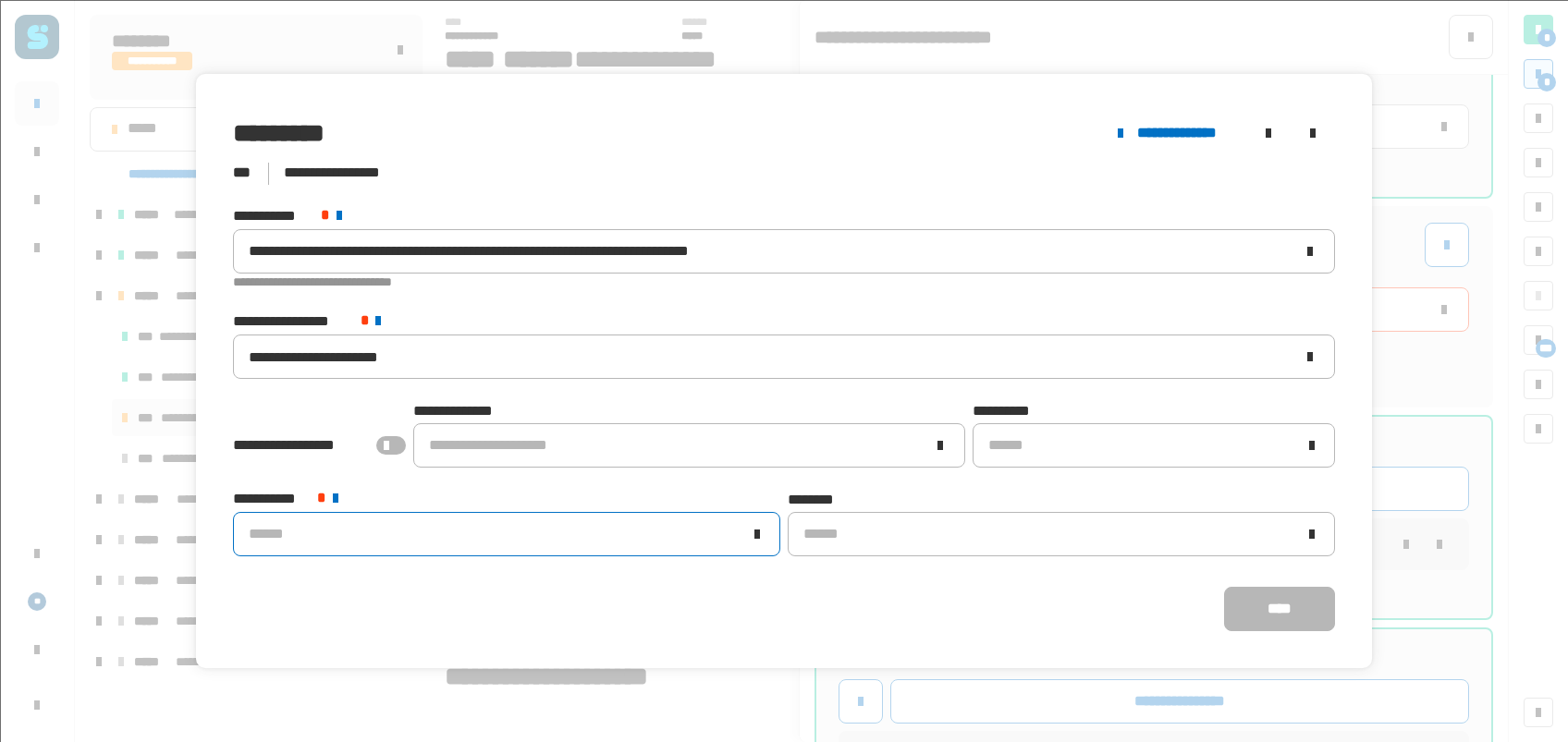 click on "******" 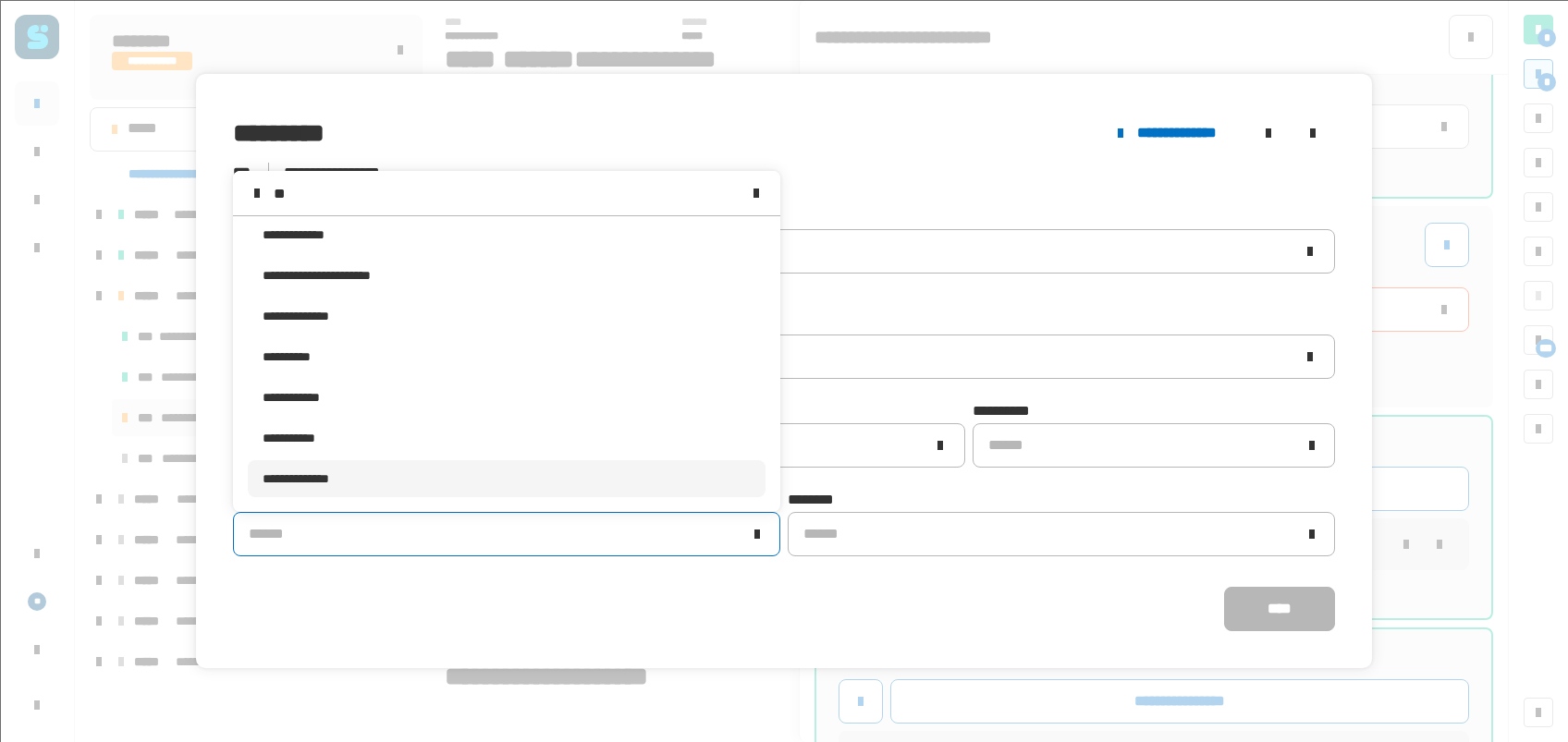 scroll, scrollTop: 0, scrollLeft: 0, axis: both 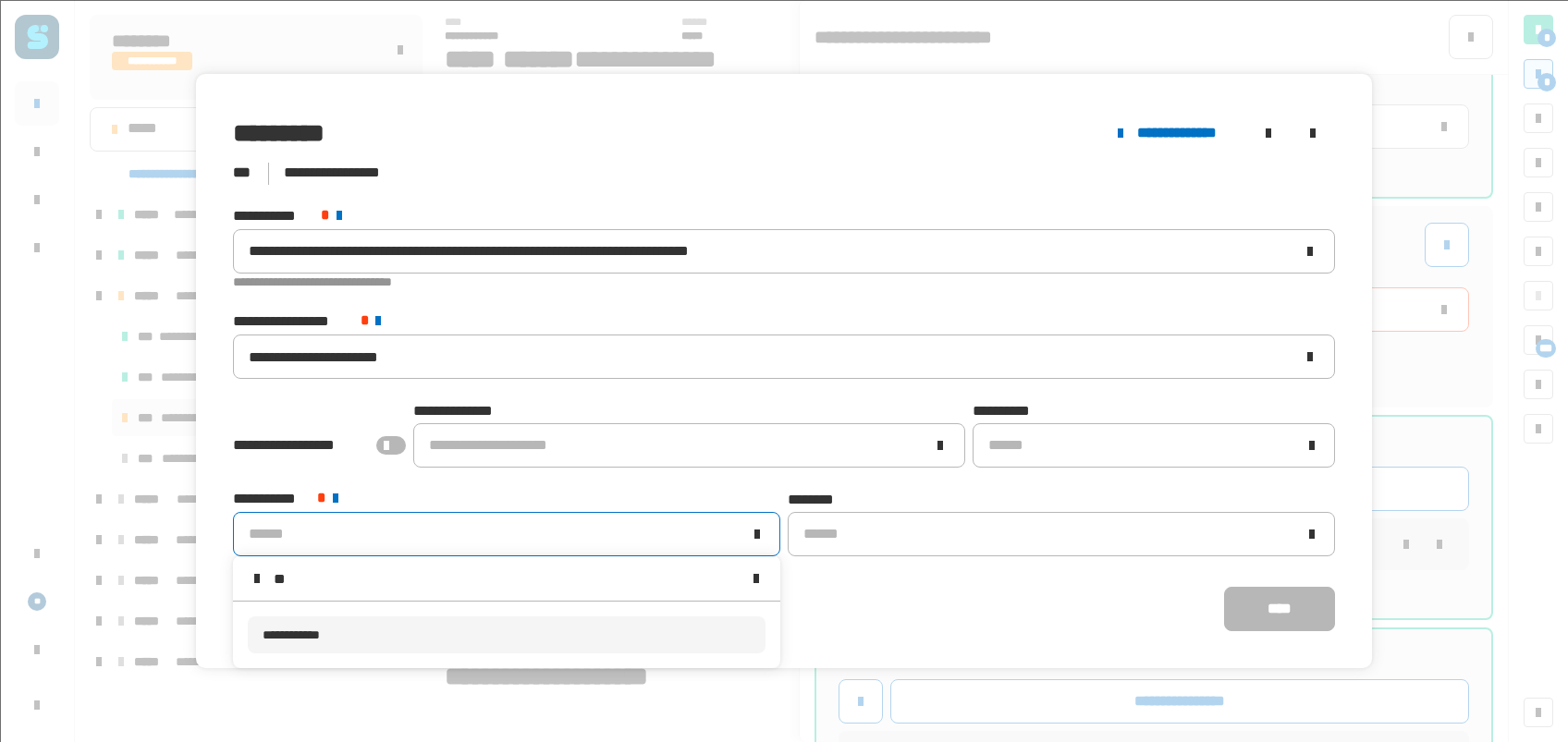 type on "**" 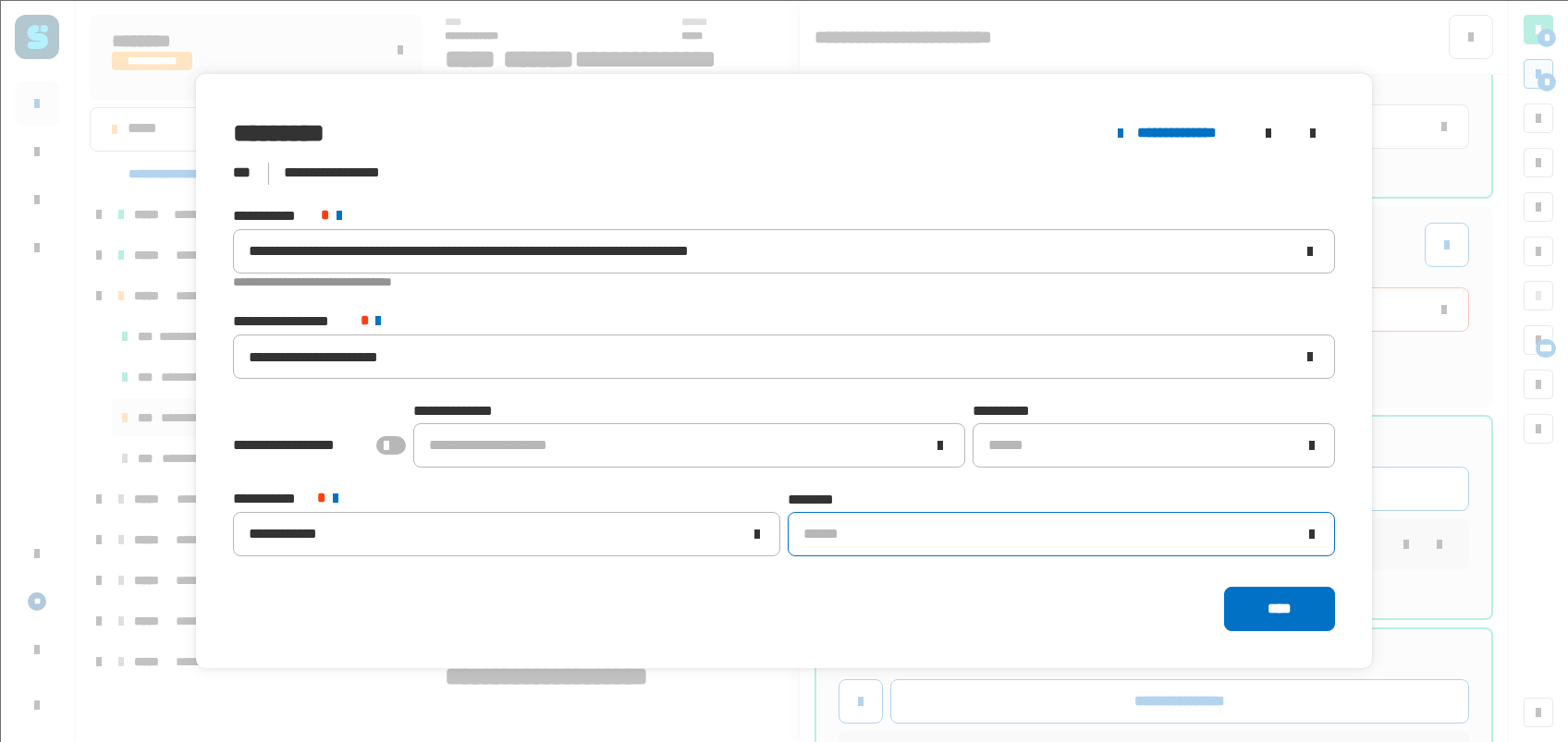 click on "******" 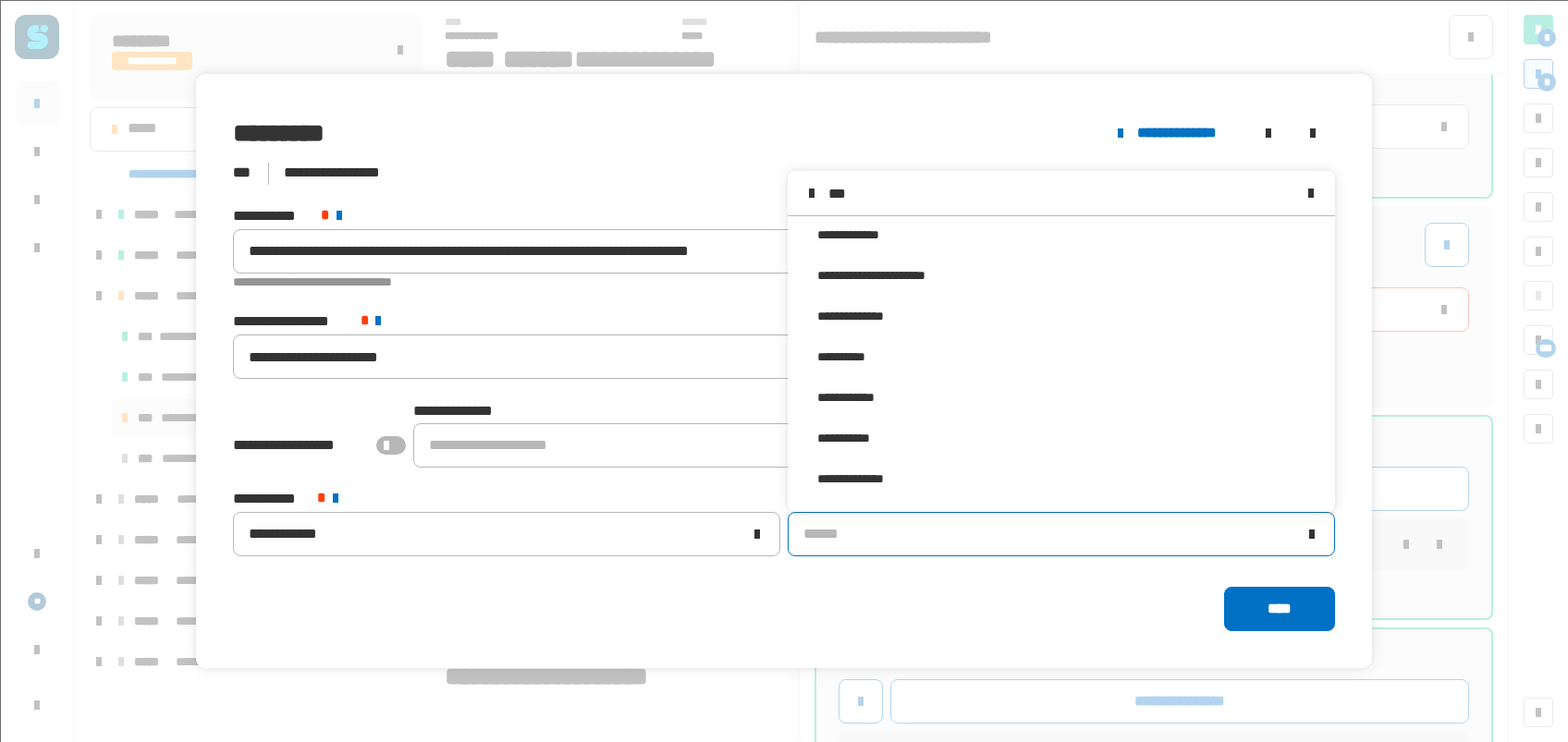 scroll, scrollTop: 0, scrollLeft: 0, axis: both 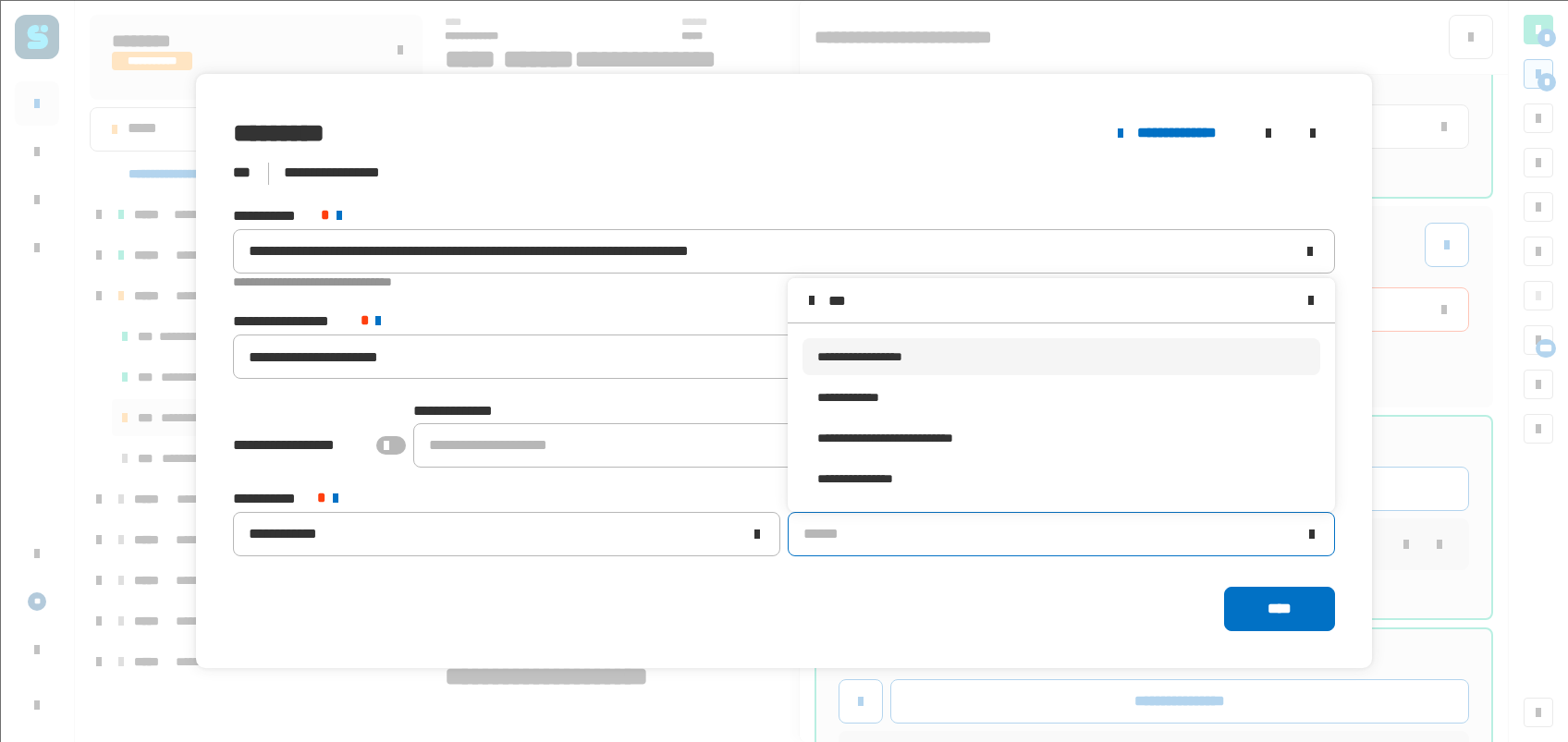 type on "***" 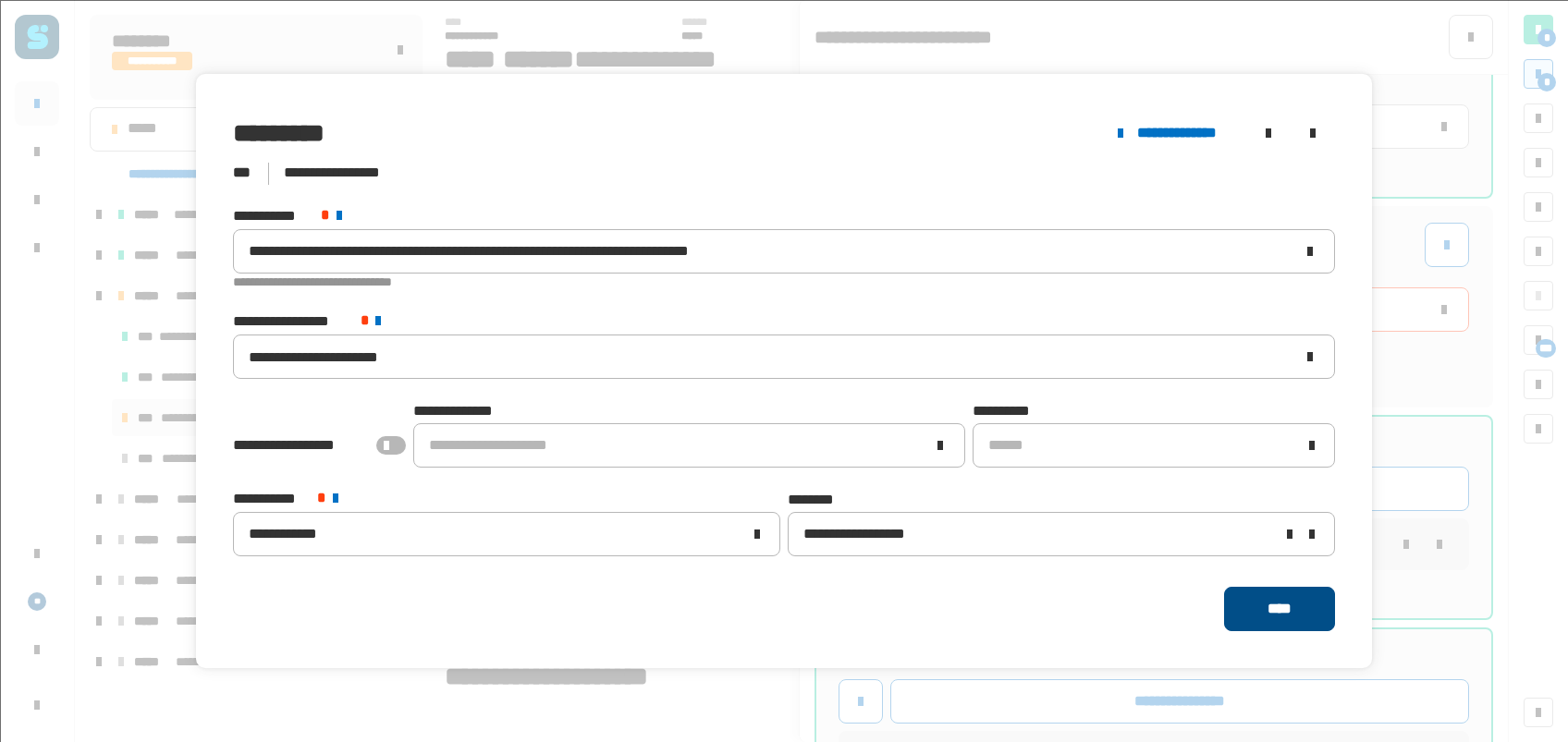 click on "****" 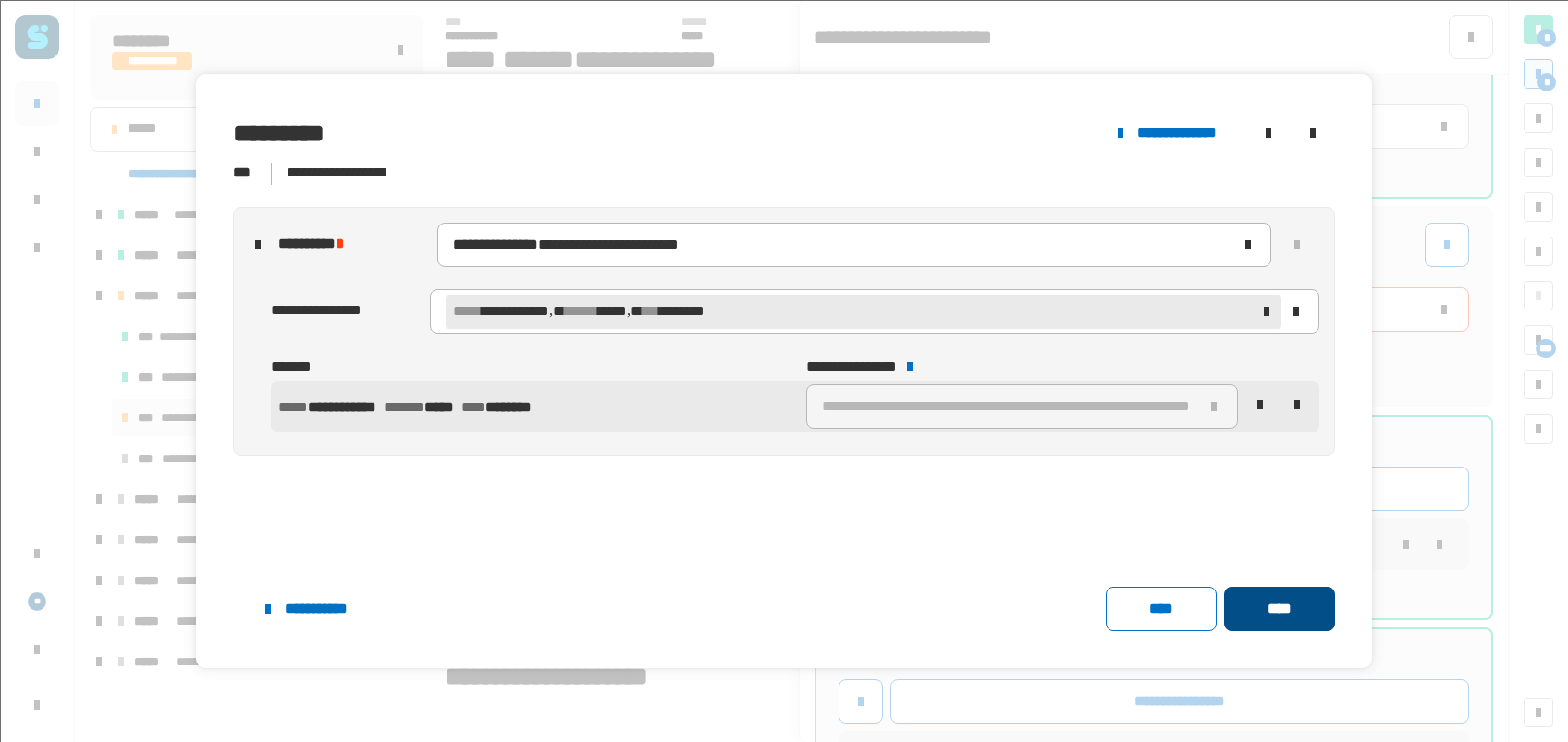 click on "****" 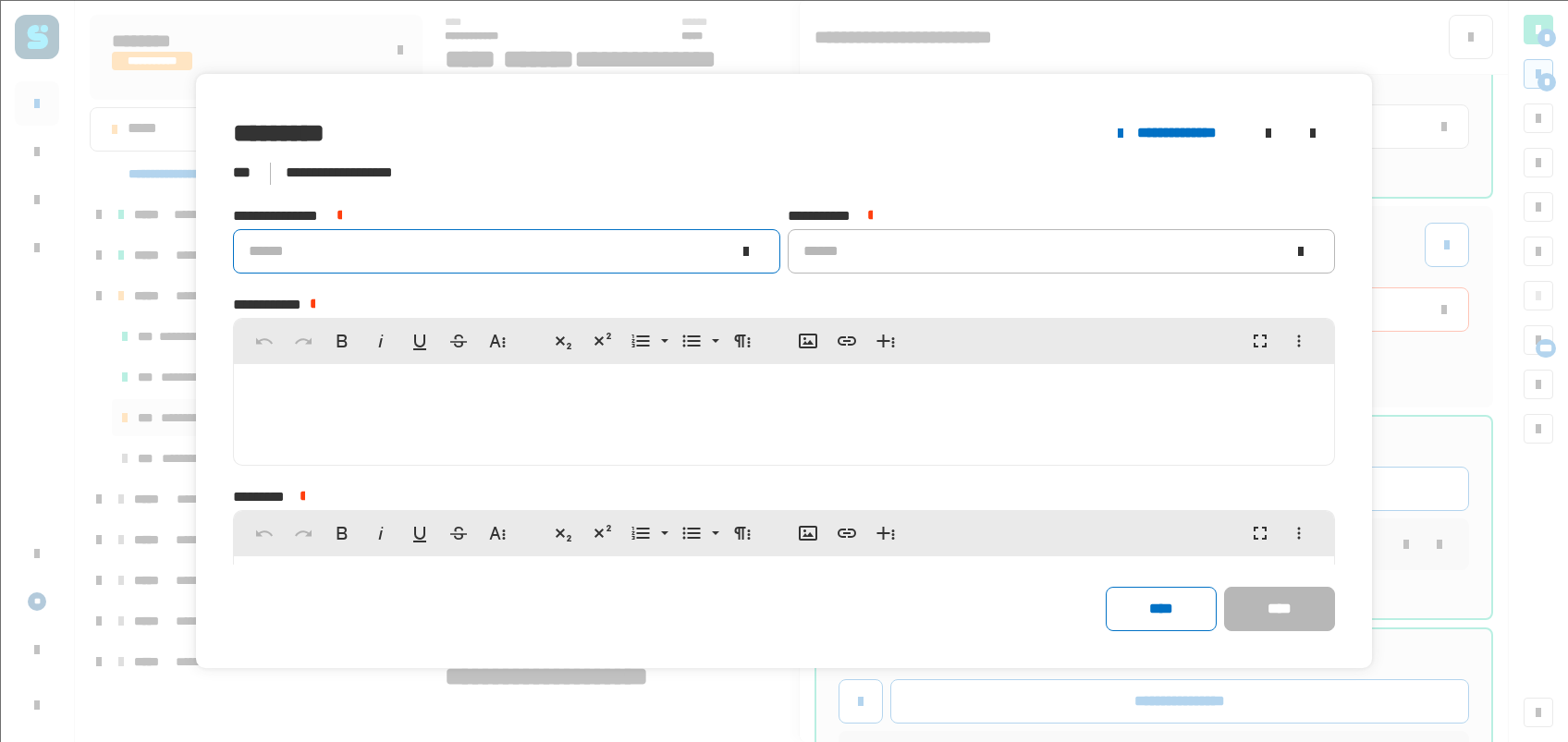 click on "******" 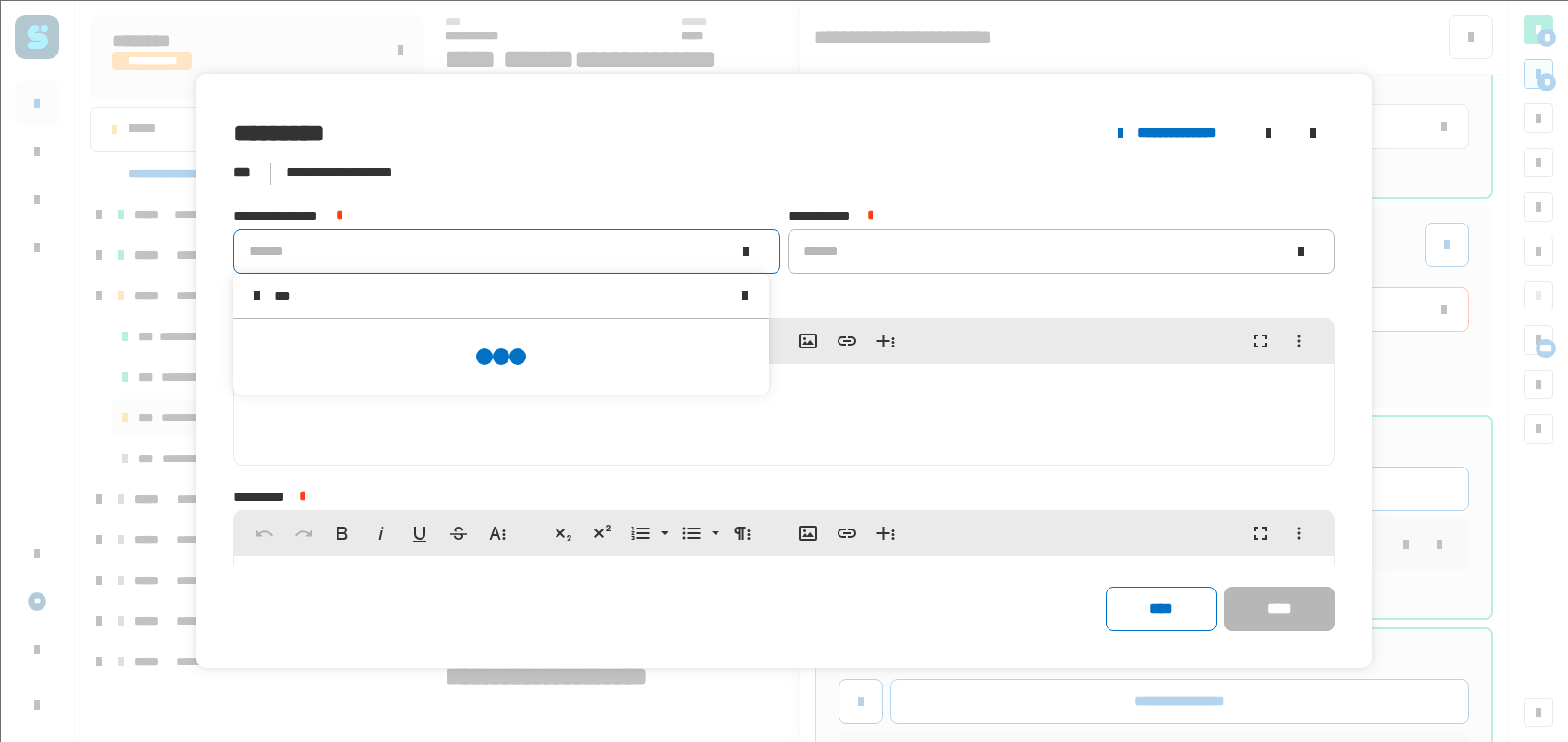 scroll, scrollTop: 0, scrollLeft: 0, axis: both 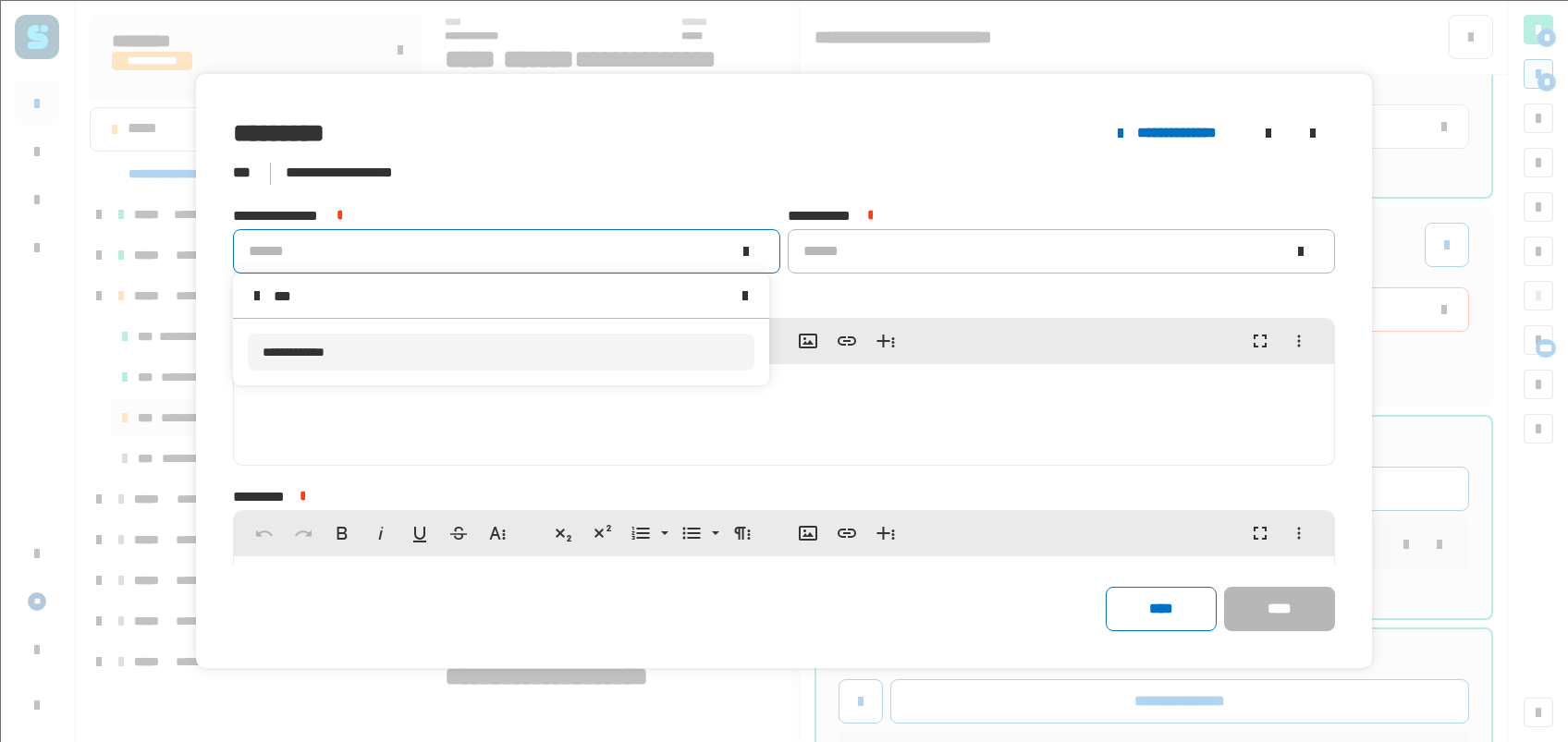 type on "***" 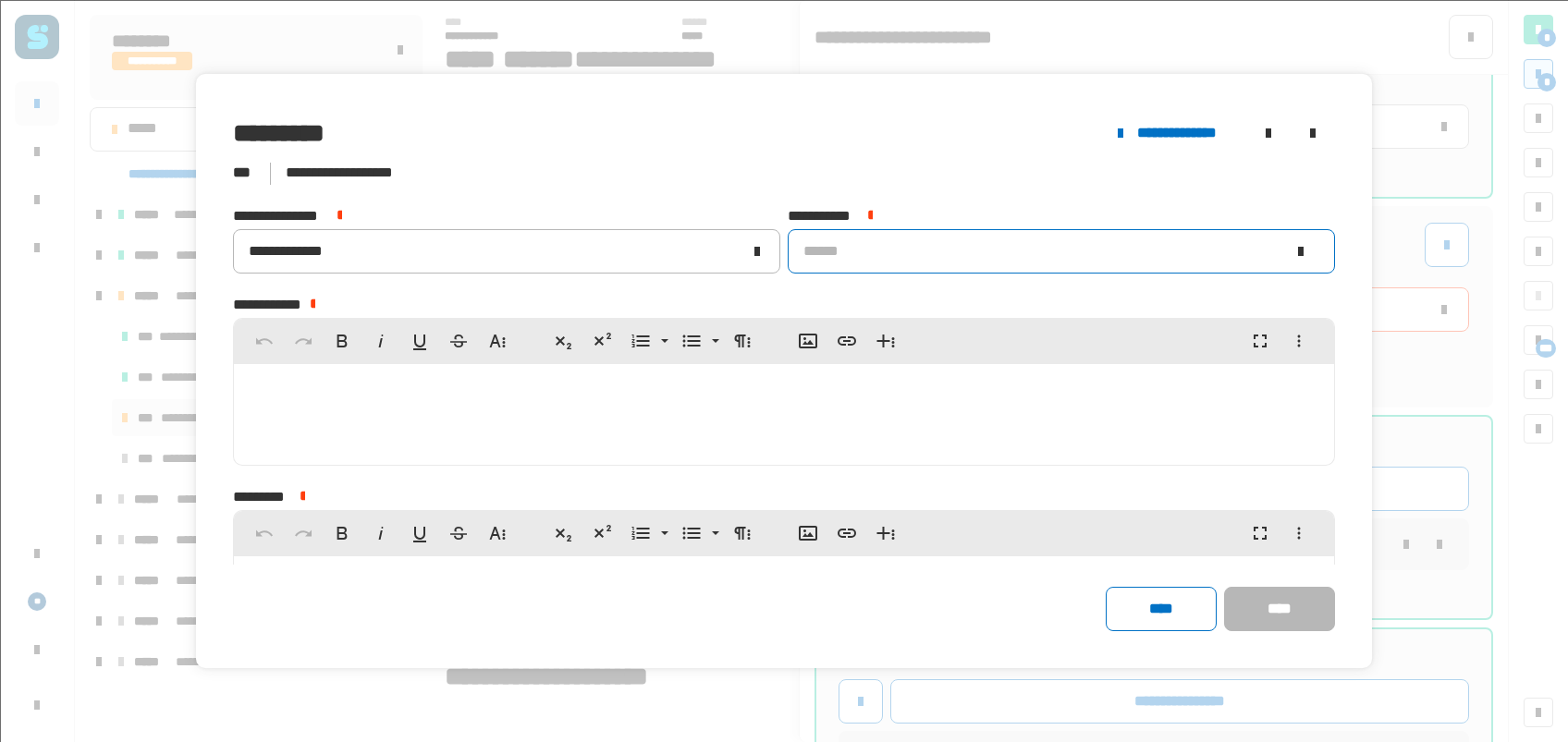 click on "******" 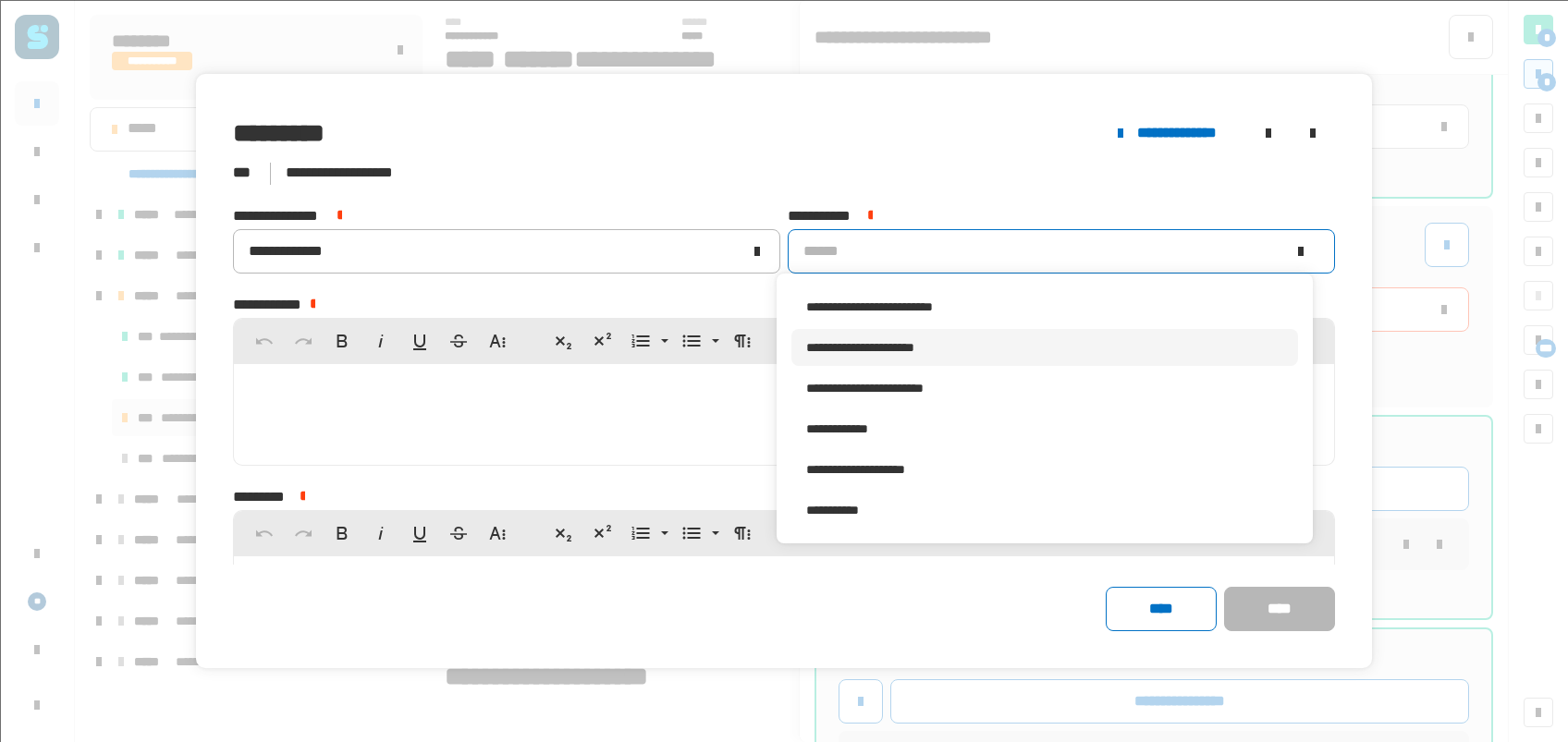 click on "**********" at bounding box center [860, 347] 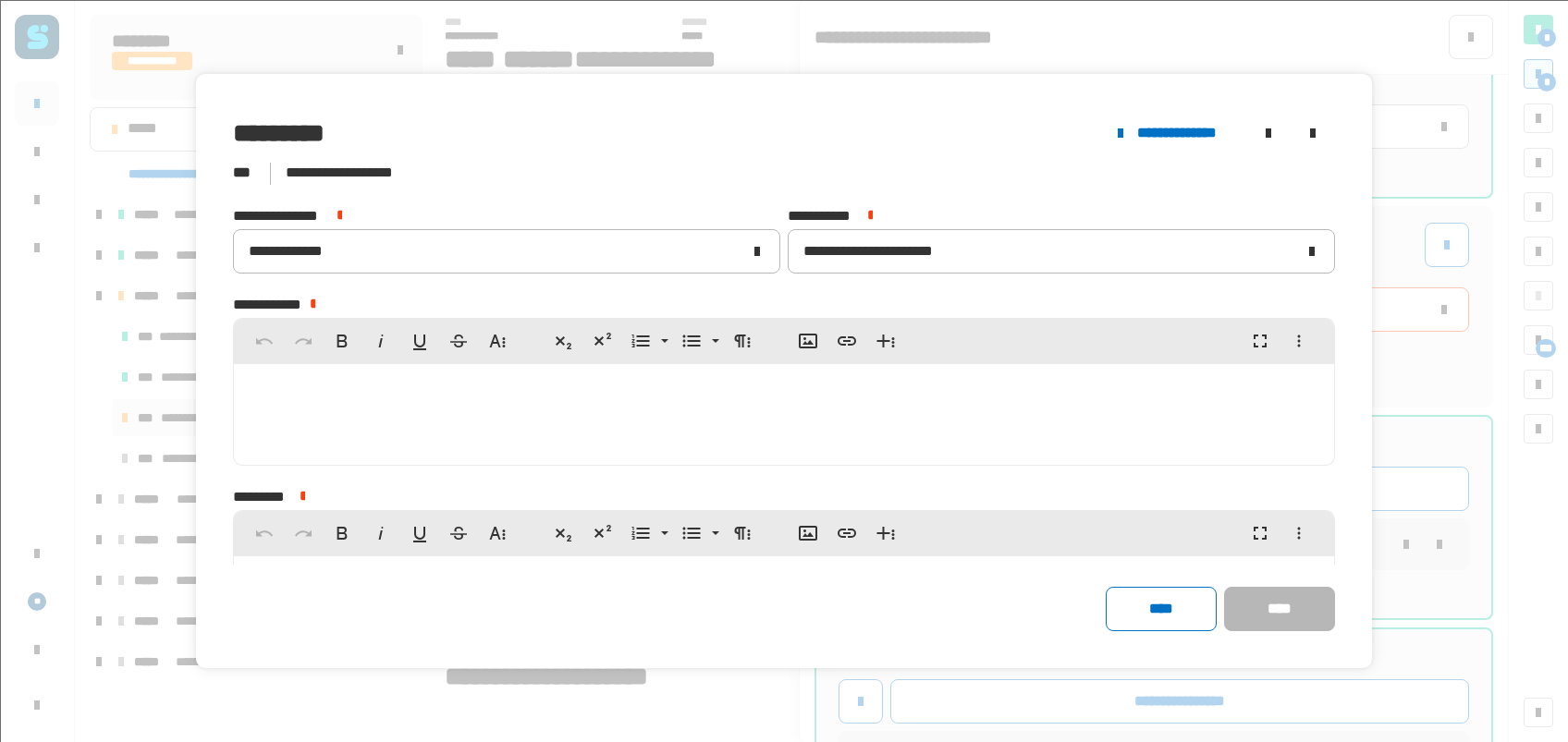 click 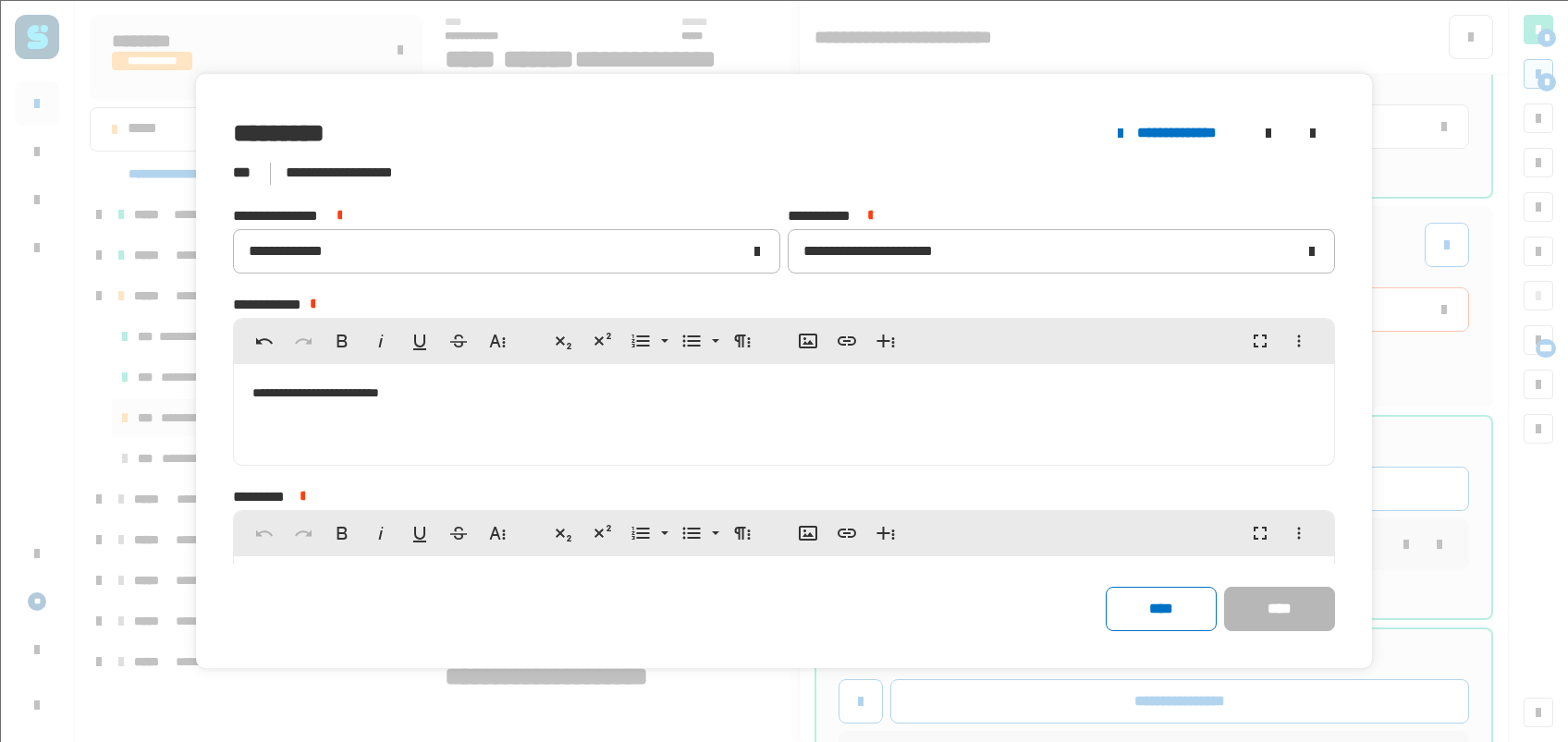 scroll, scrollTop: 93, scrollLeft: 0, axis: vertical 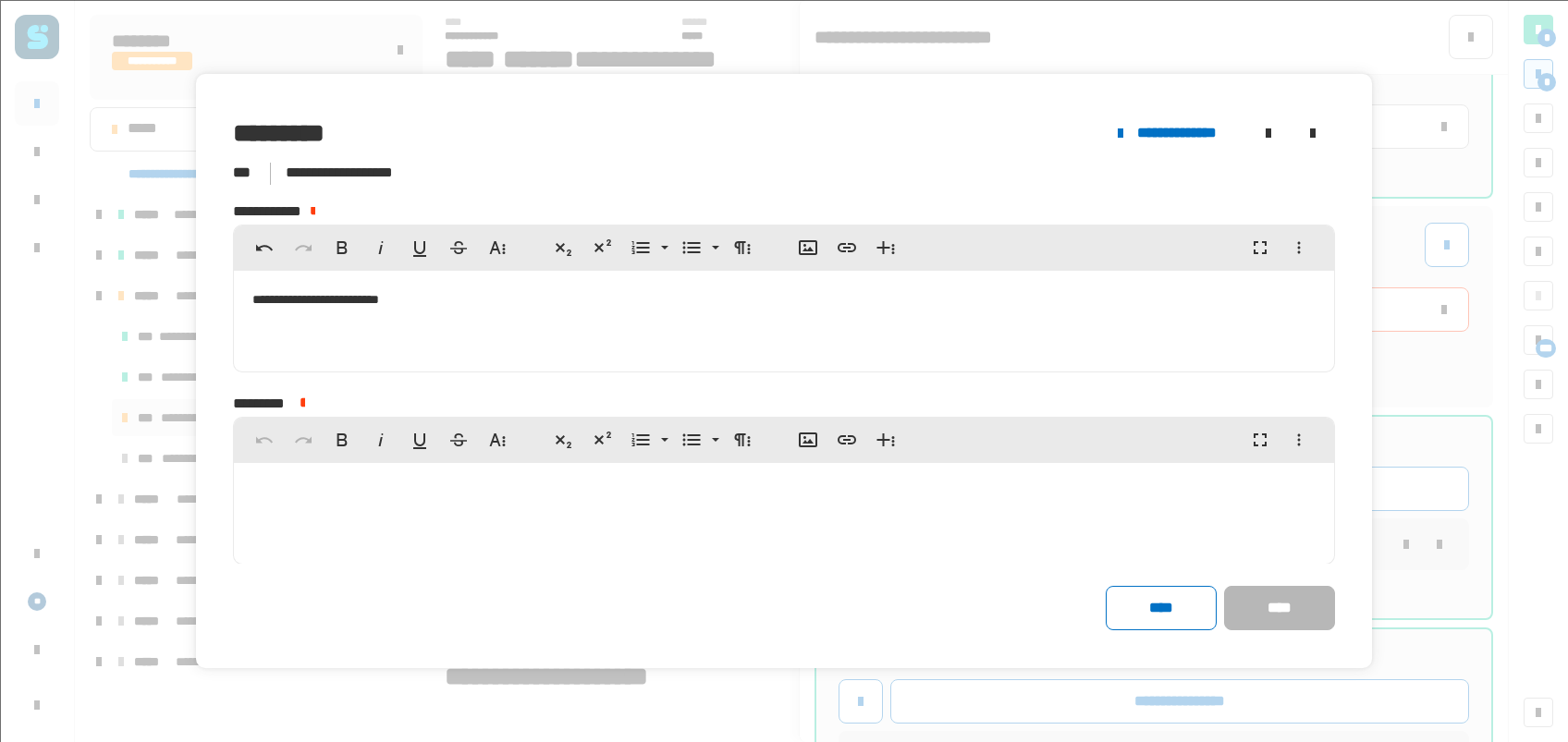 click 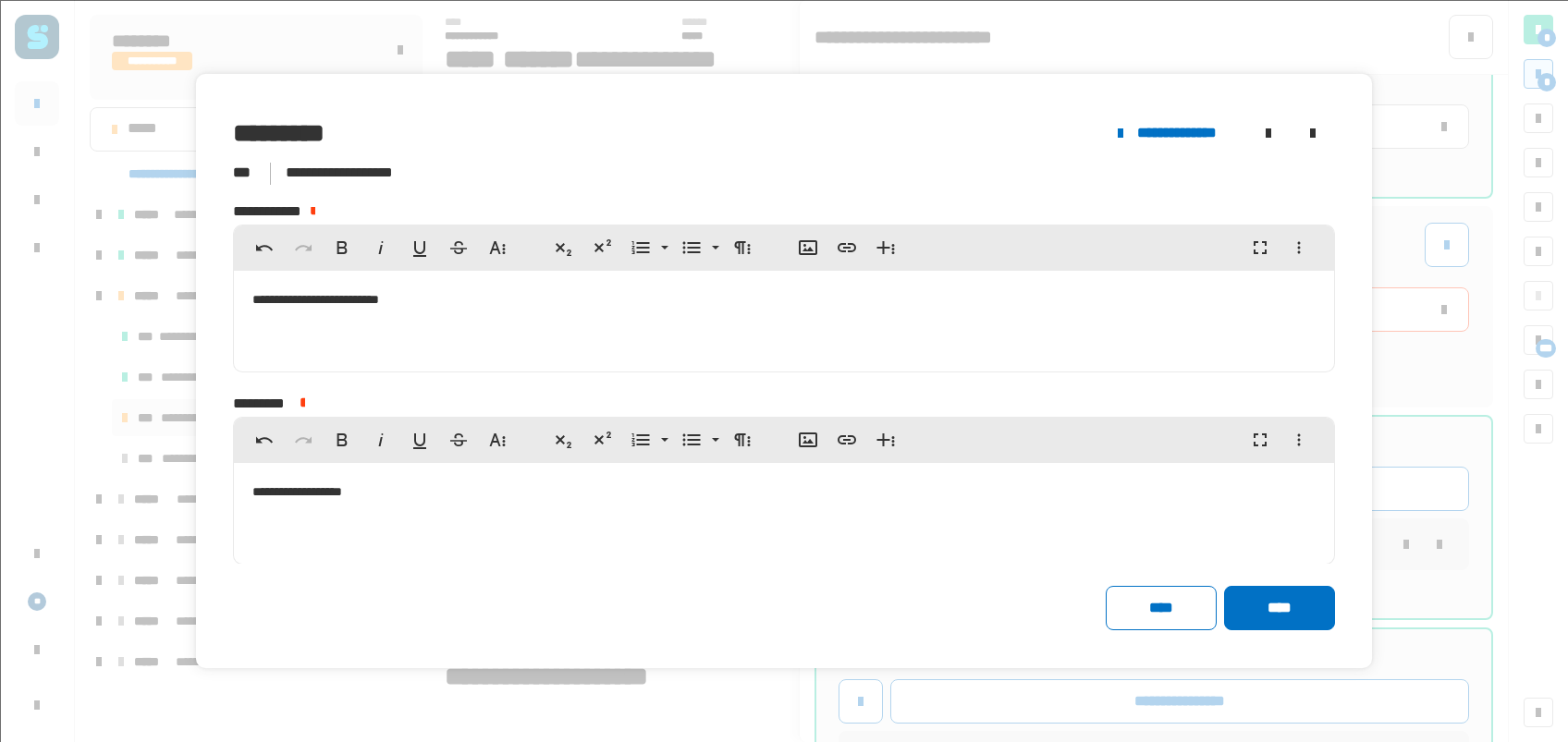 click on "**********" 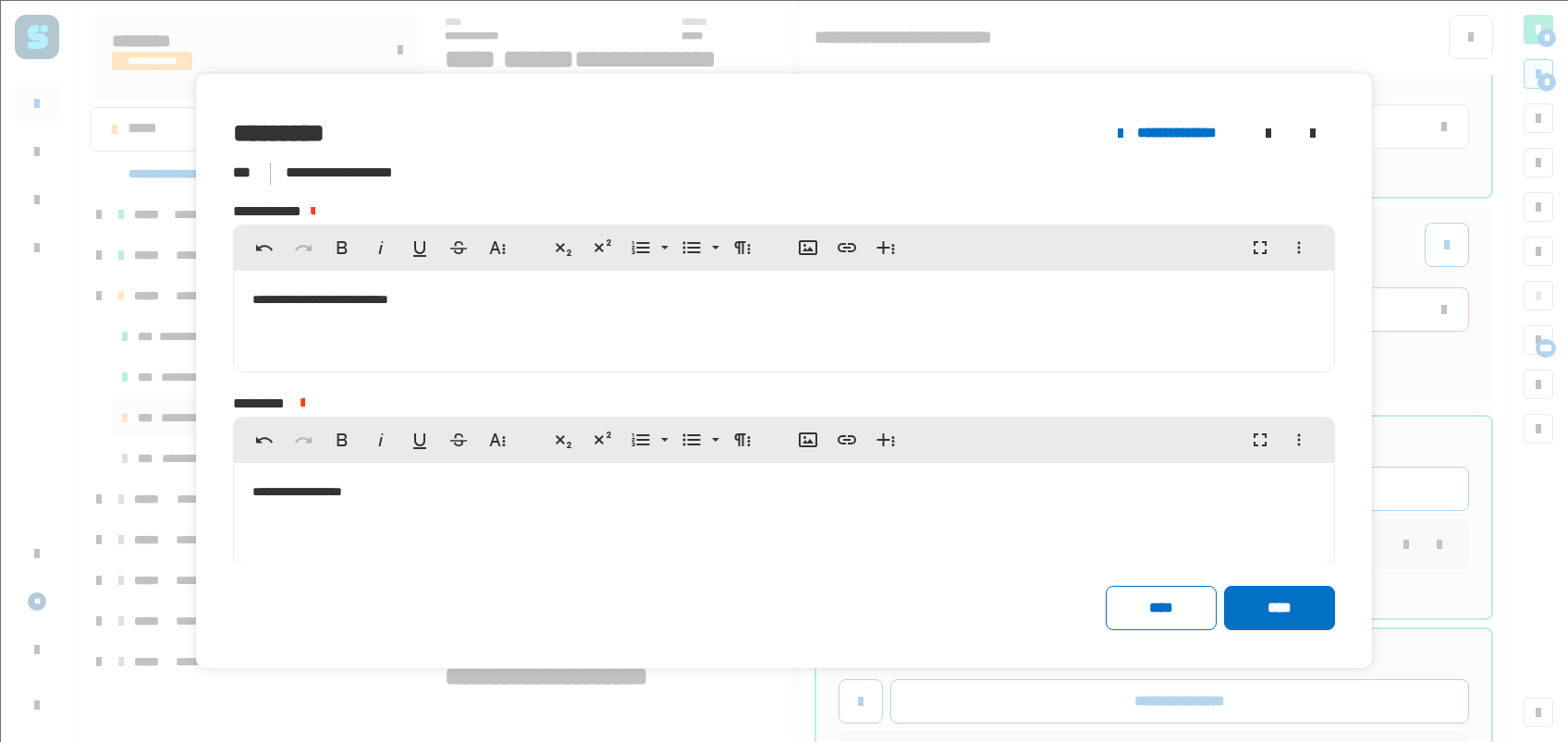 click on "**********" 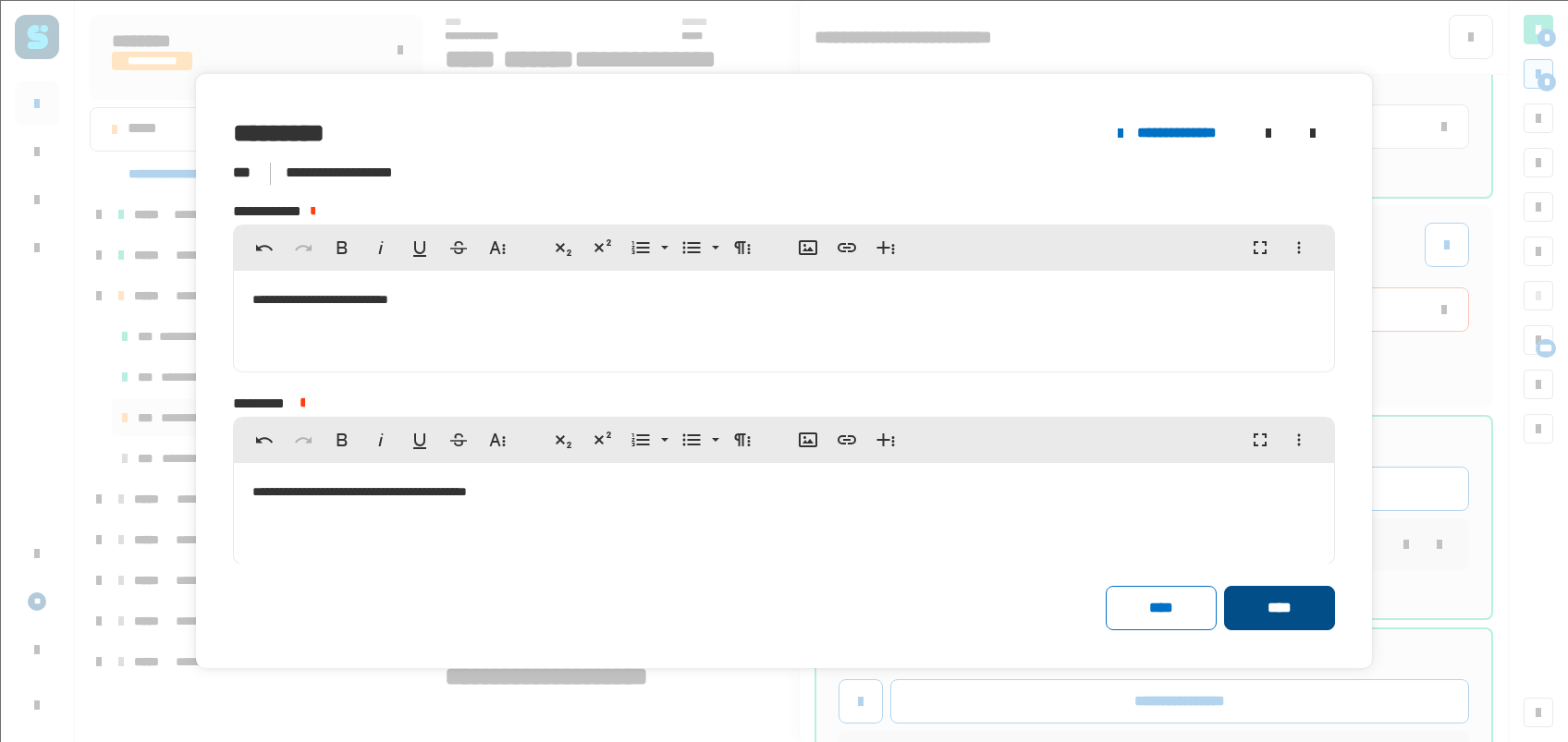 click on "****" 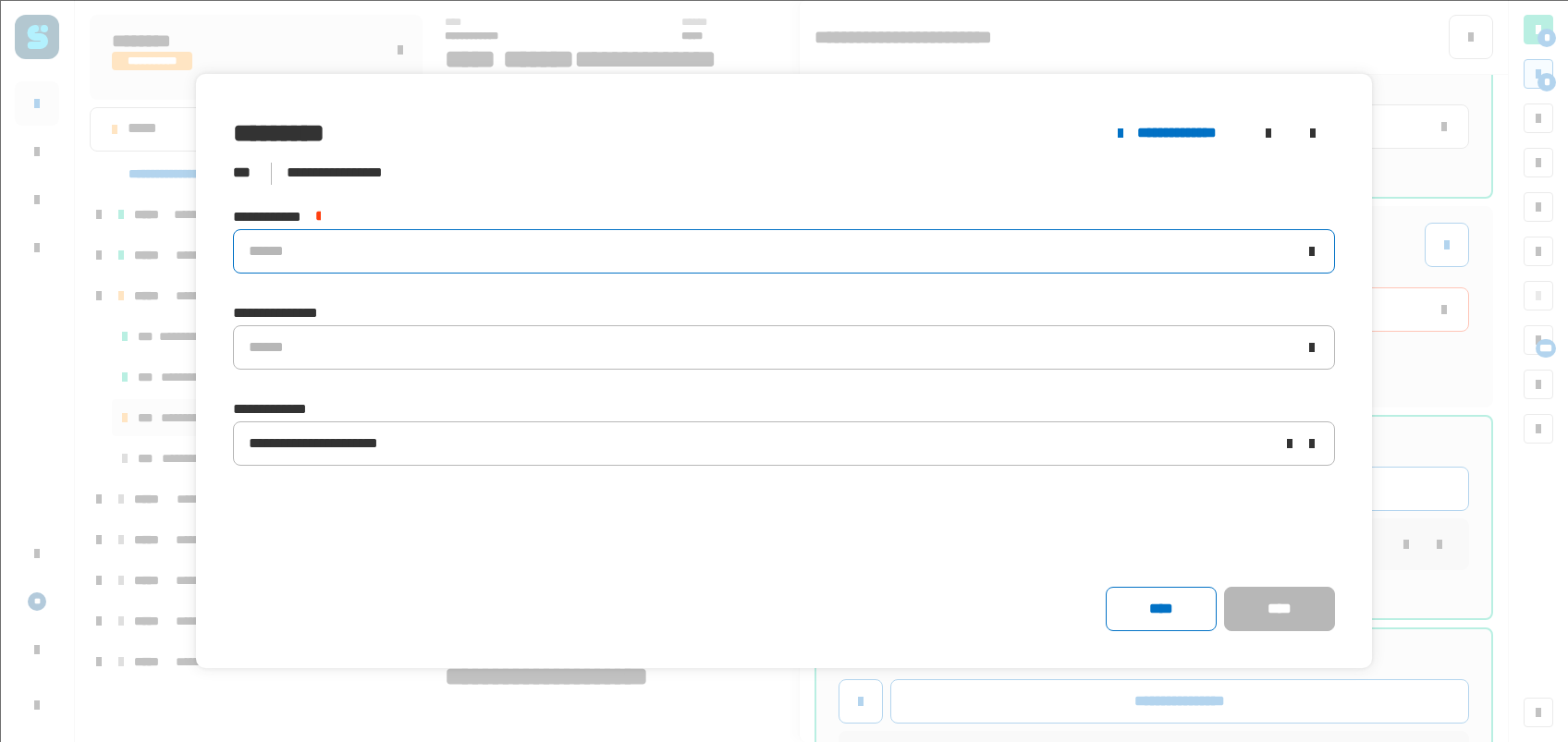 click on "******" 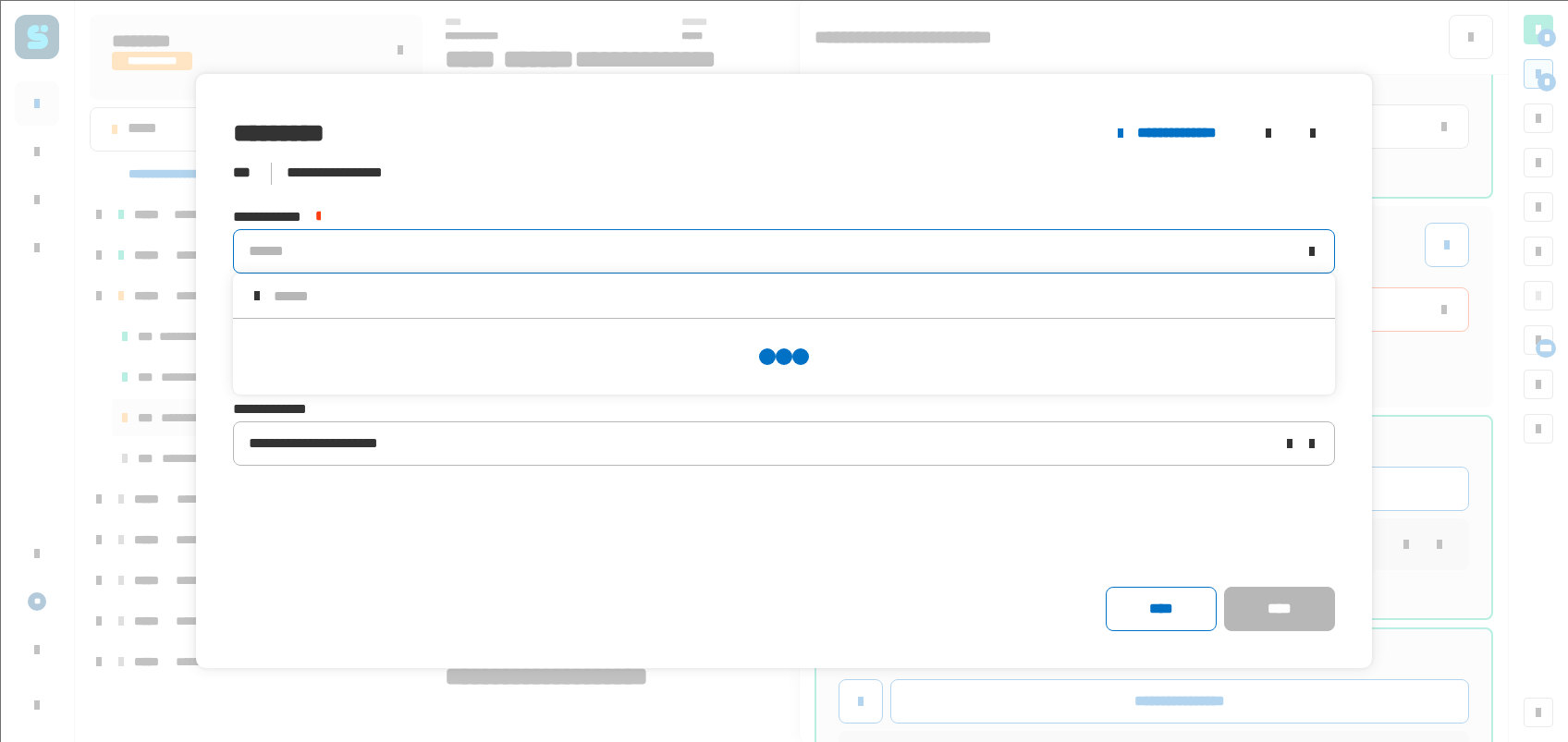 scroll, scrollTop: 0, scrollLeft: 0, axis: both 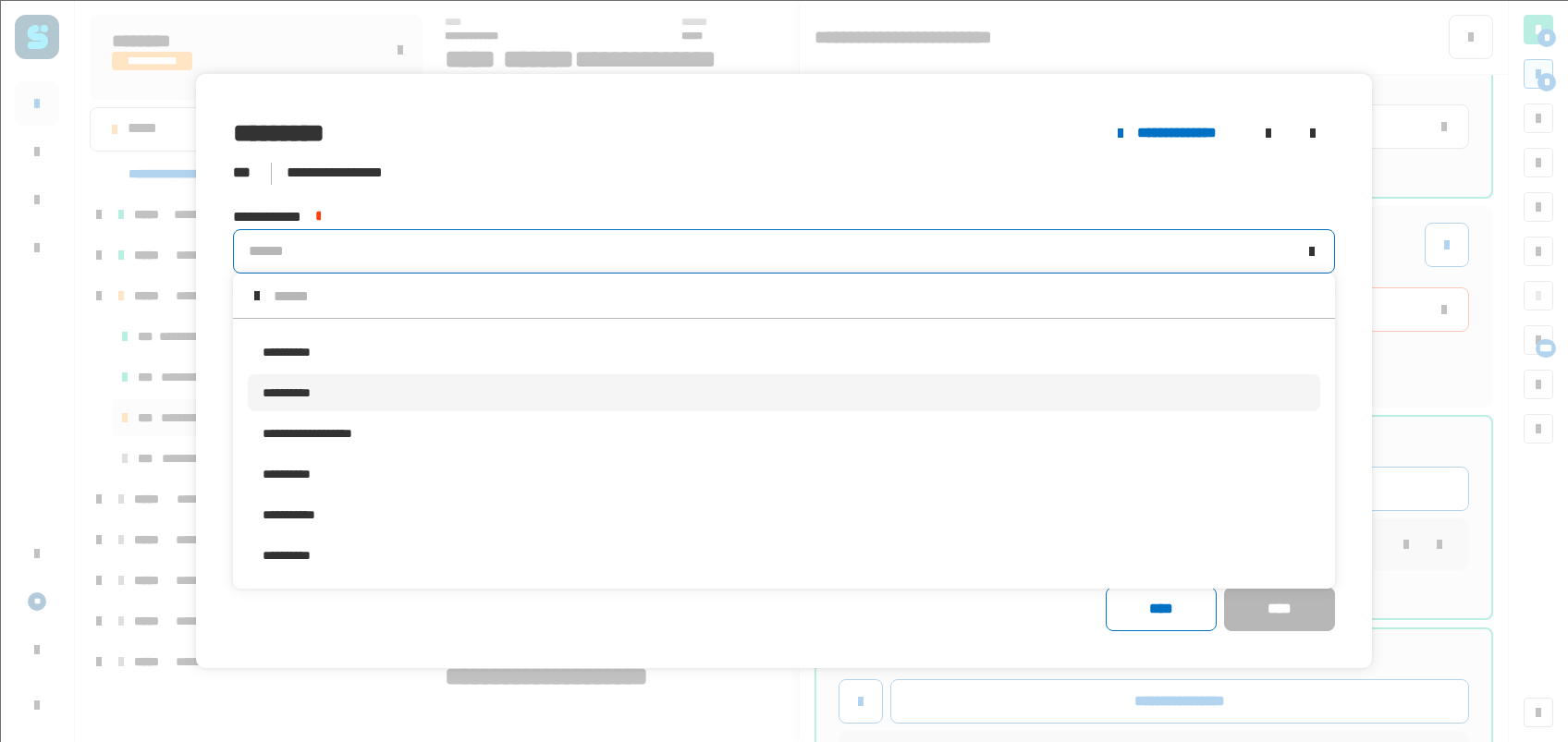 click on "**********" at bounding box center [784, 393] 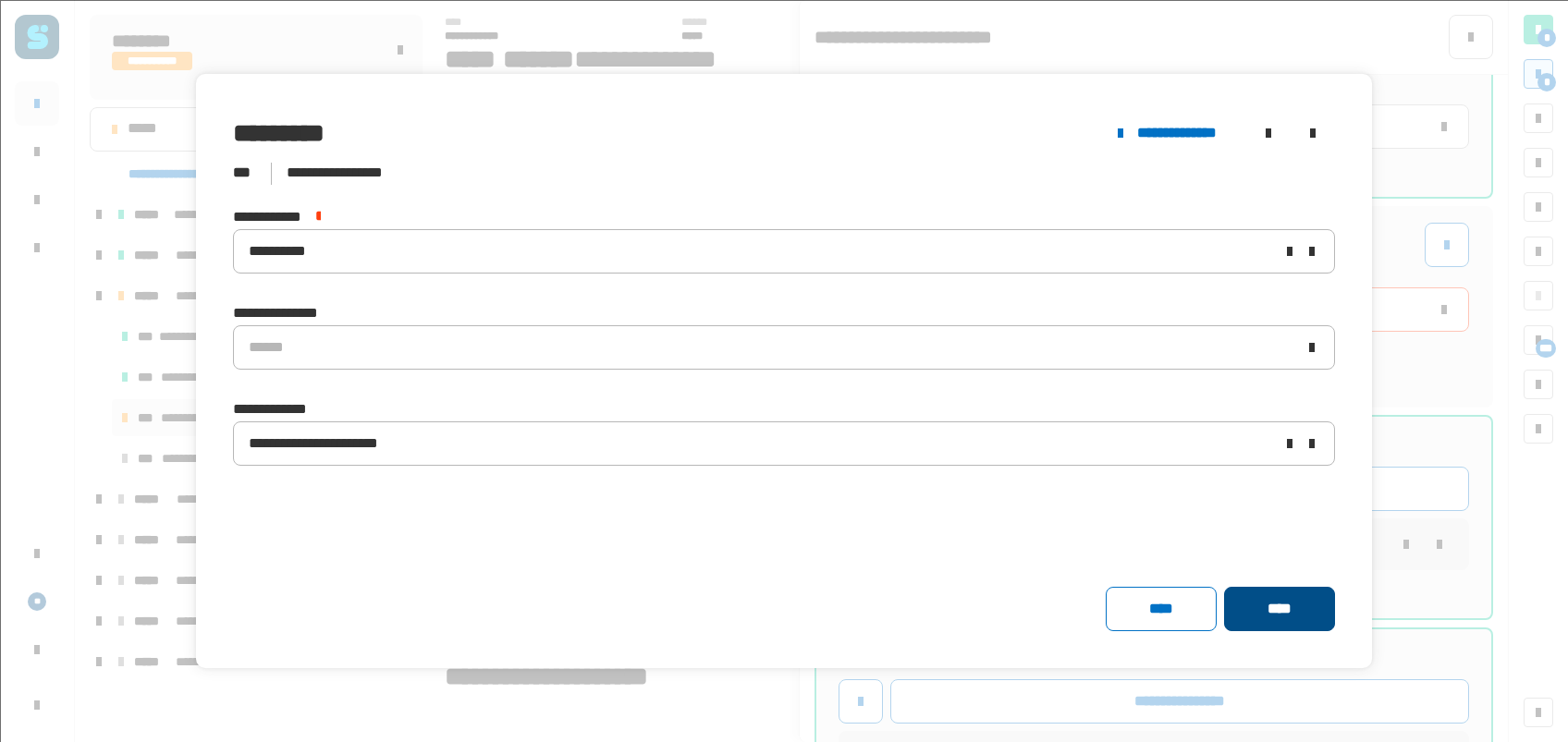 click on "****" 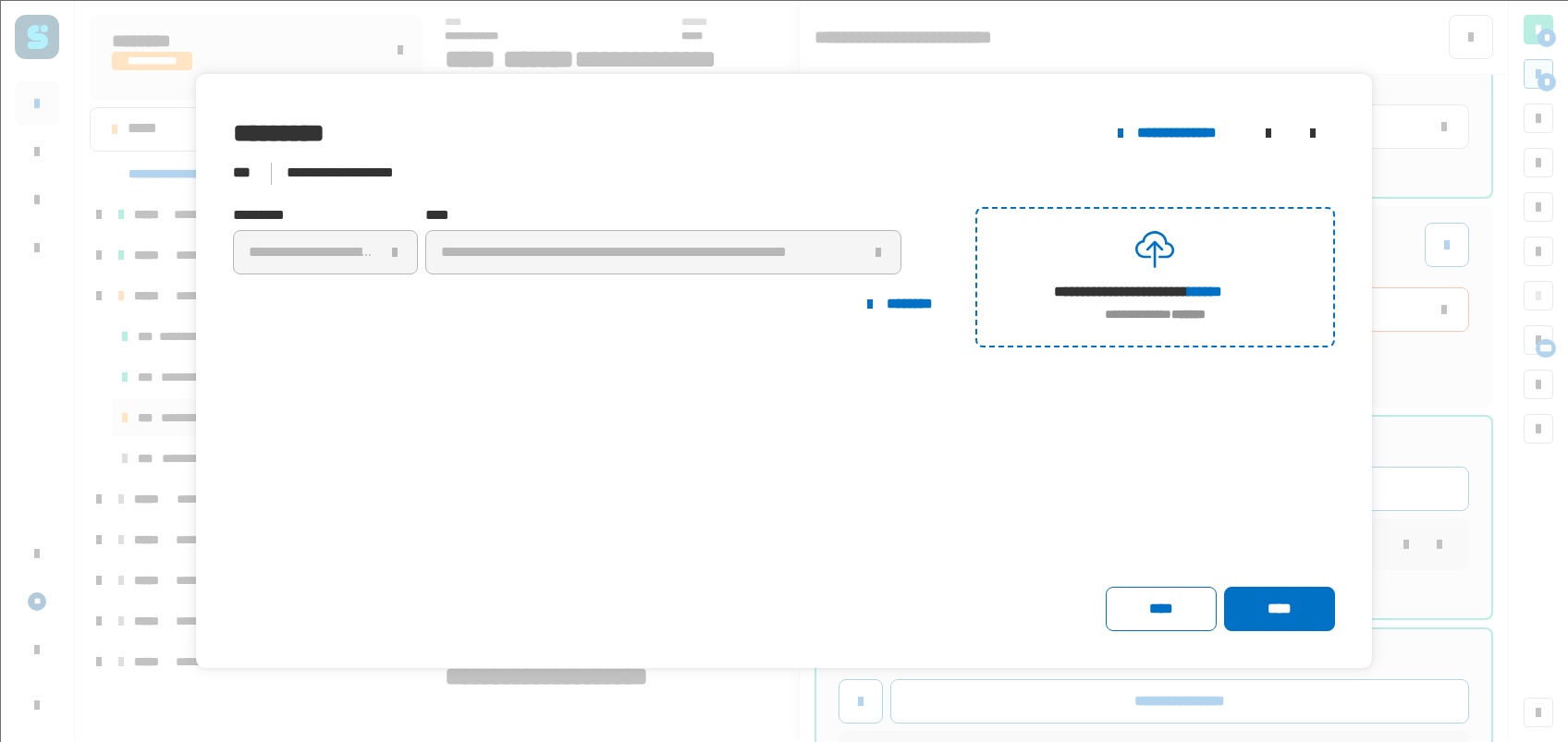 click on "****" 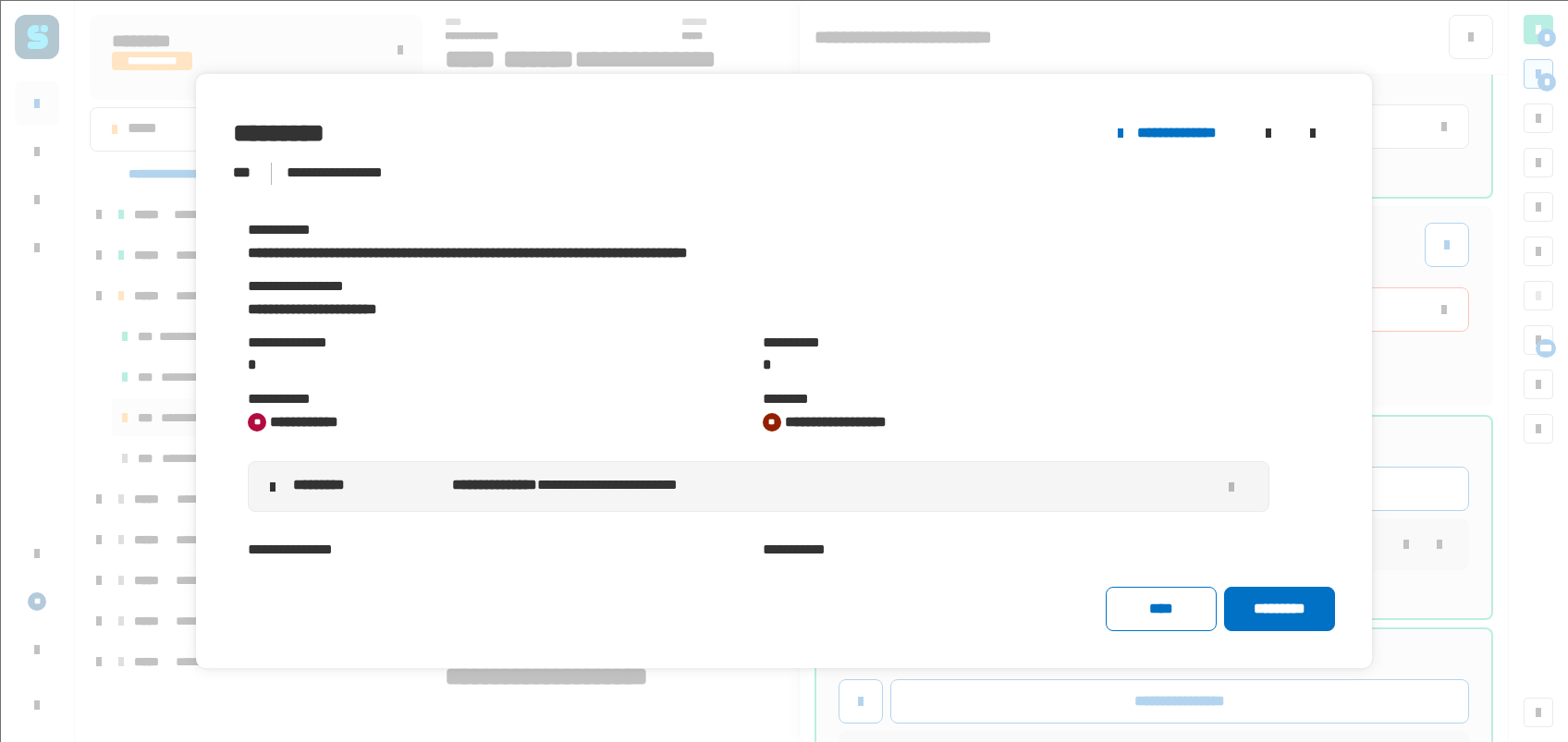 click on "*********" 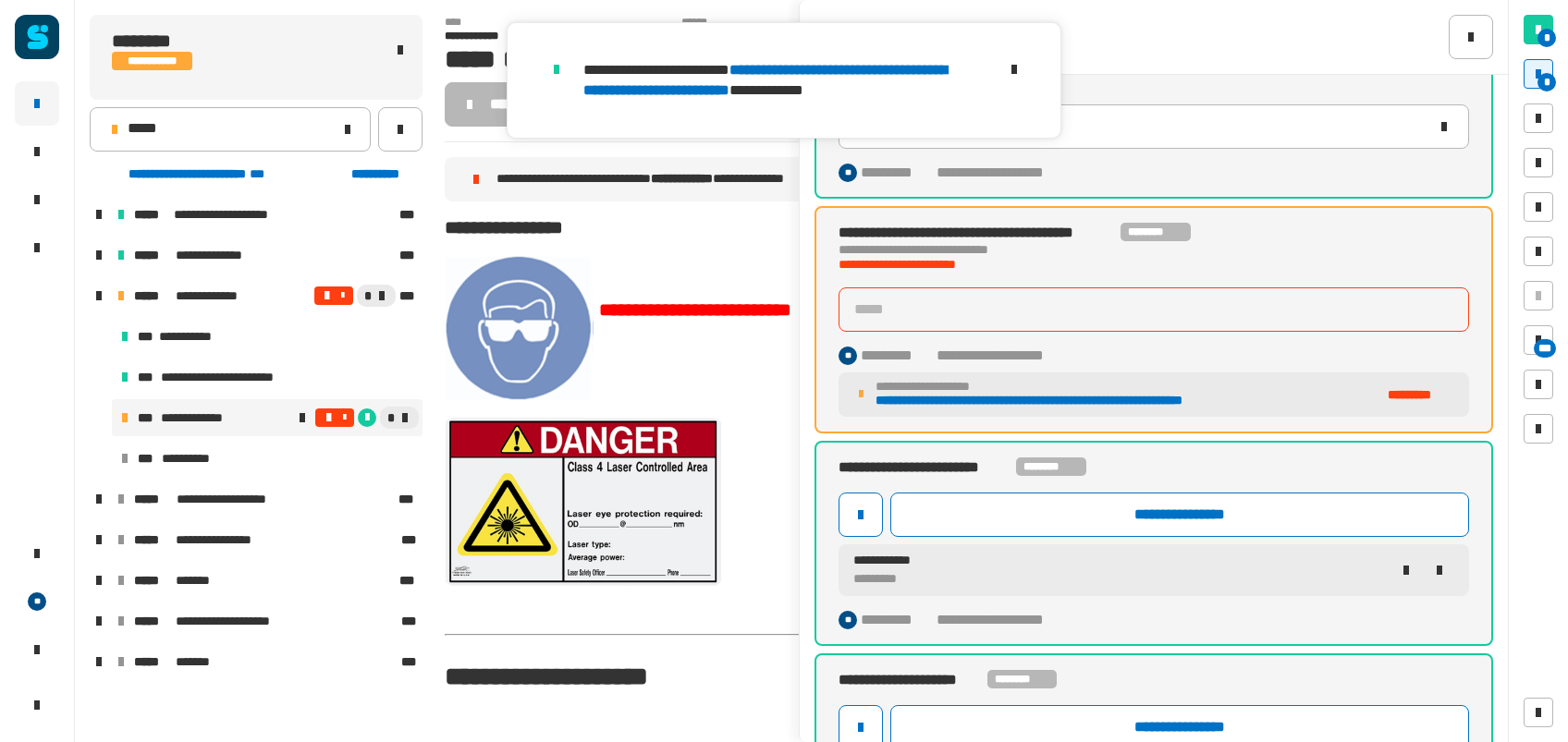click on "**********" 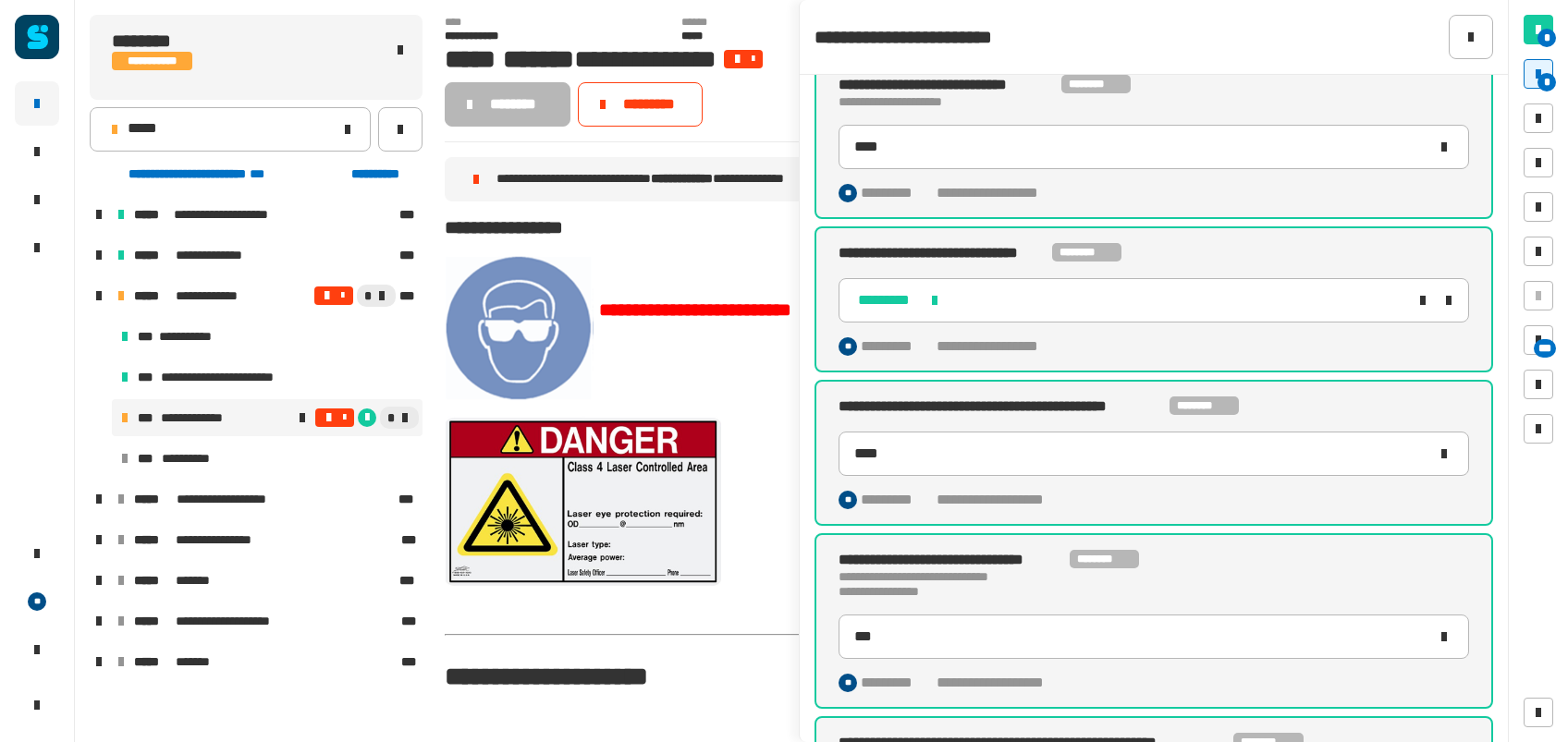 scroll, scrollTop: 0, scrollLeft: 0, axis: both 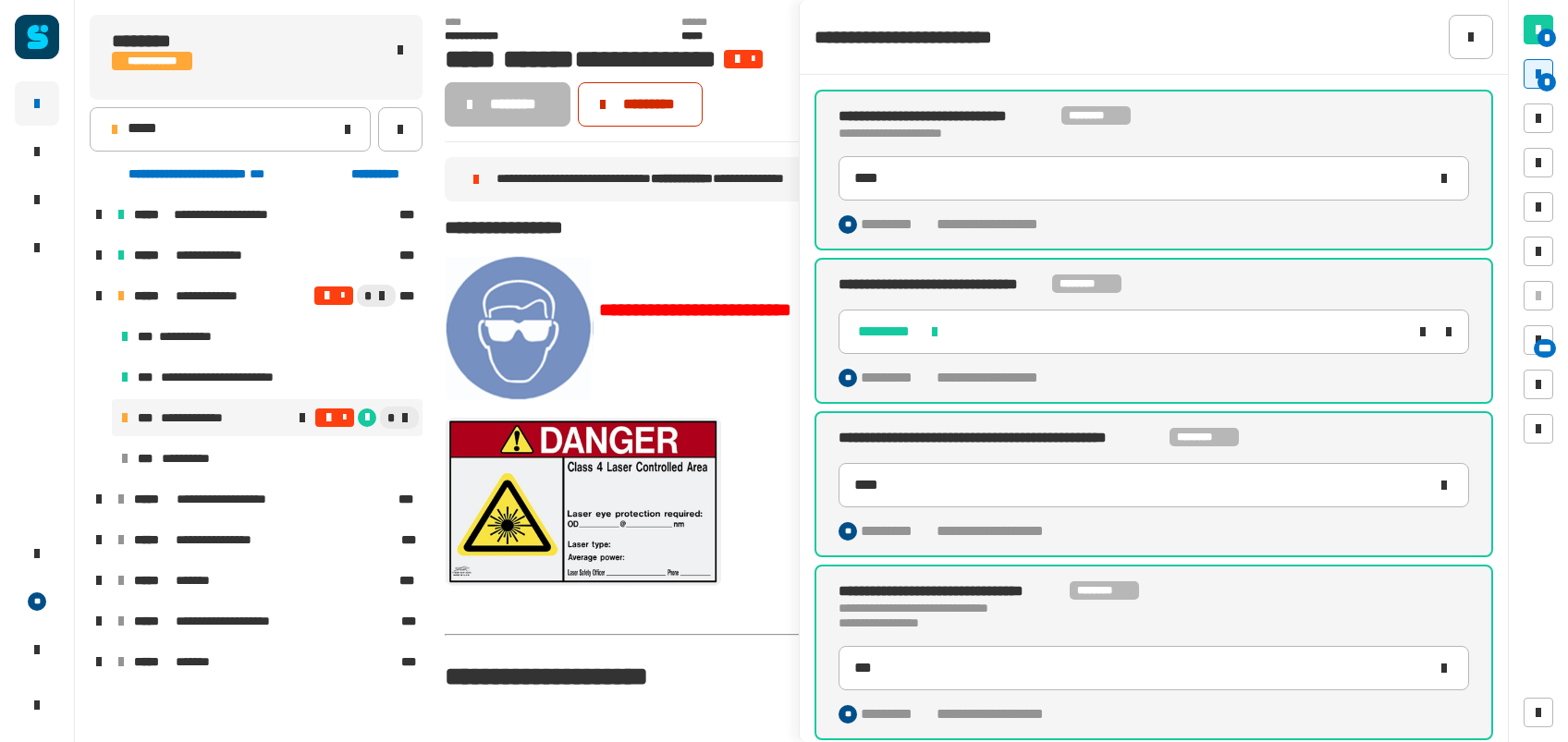 click on "*********" 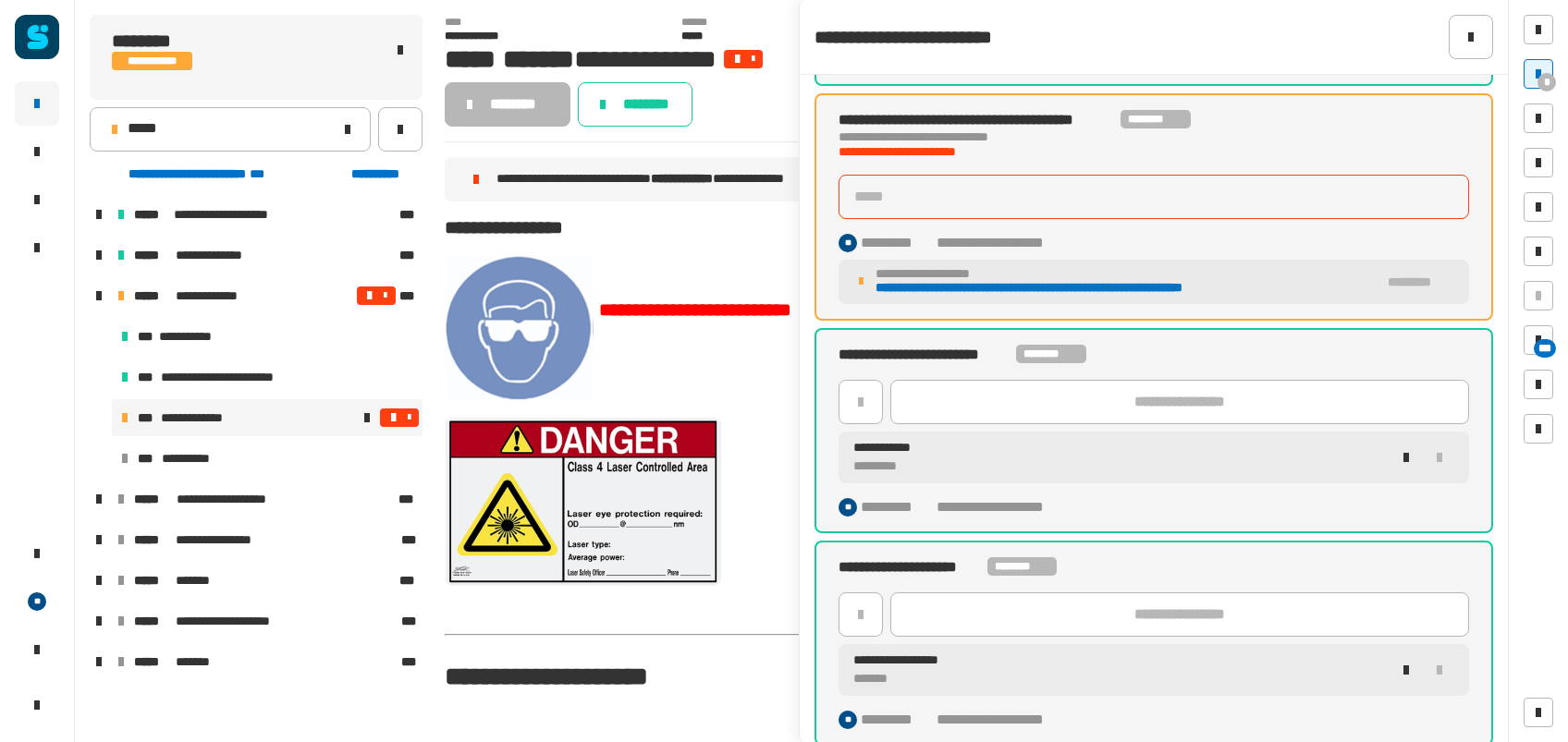 scroll, scrollTop: 0, scrollLeft: 0, axis: both 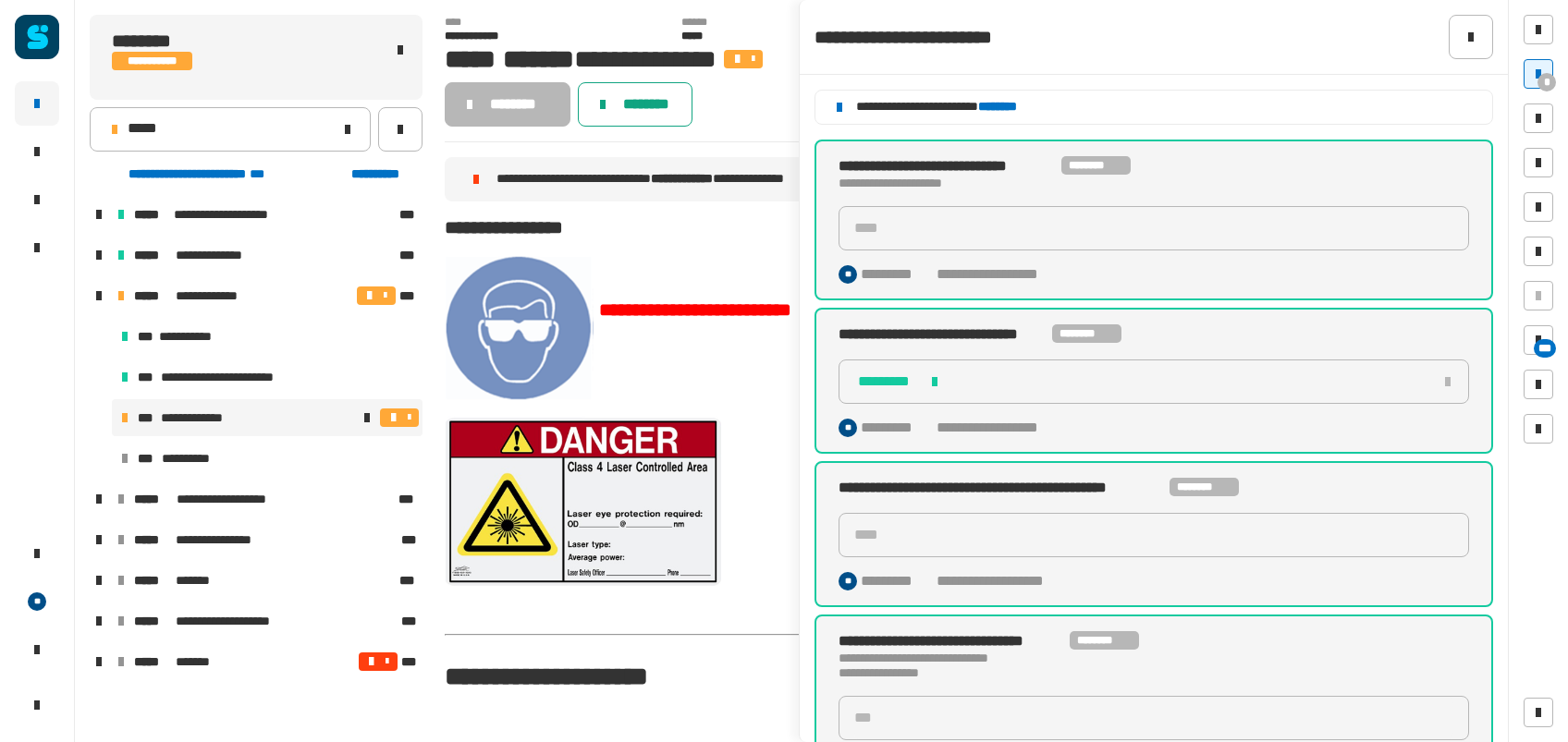 click on "********" 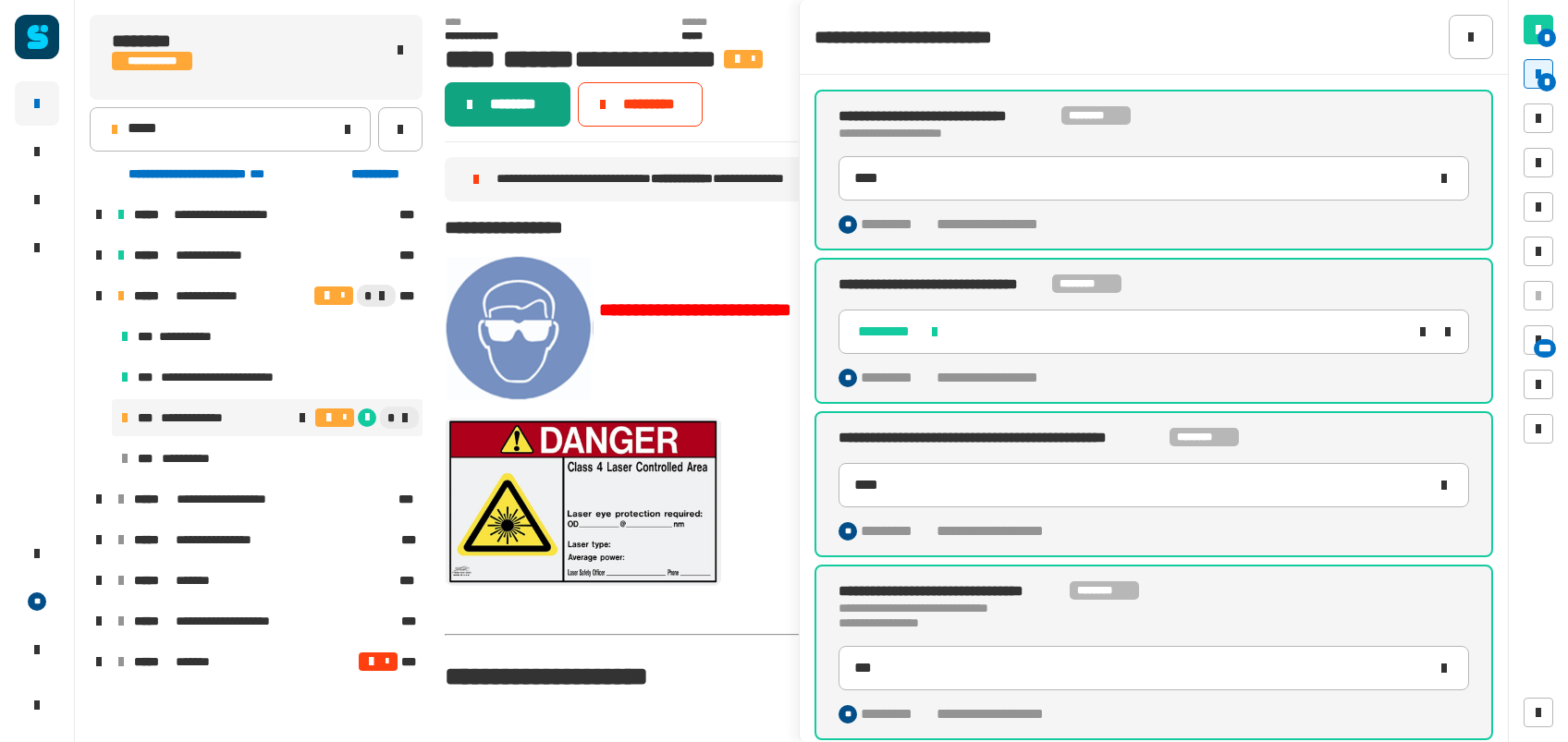 click on "********" 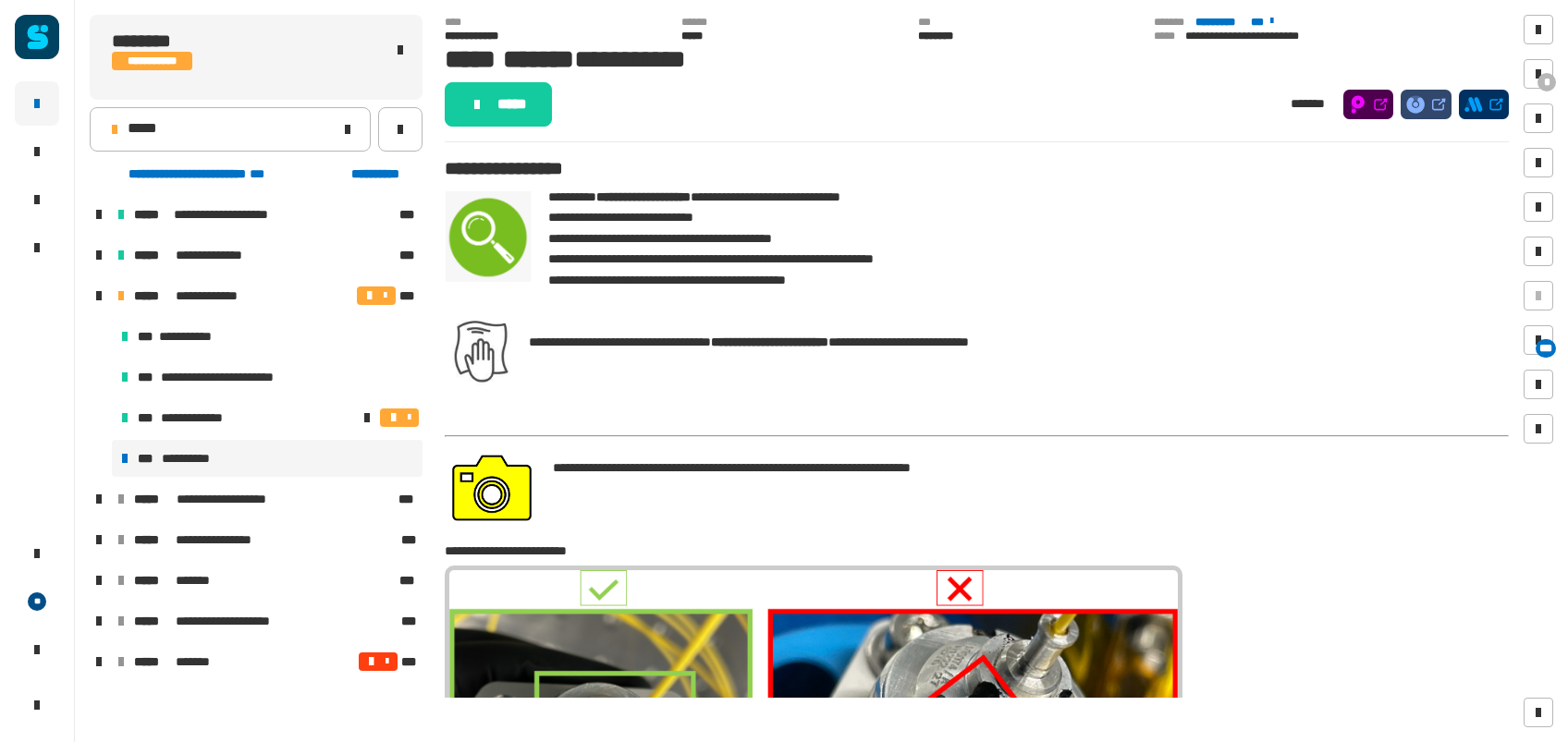 click on "*****" 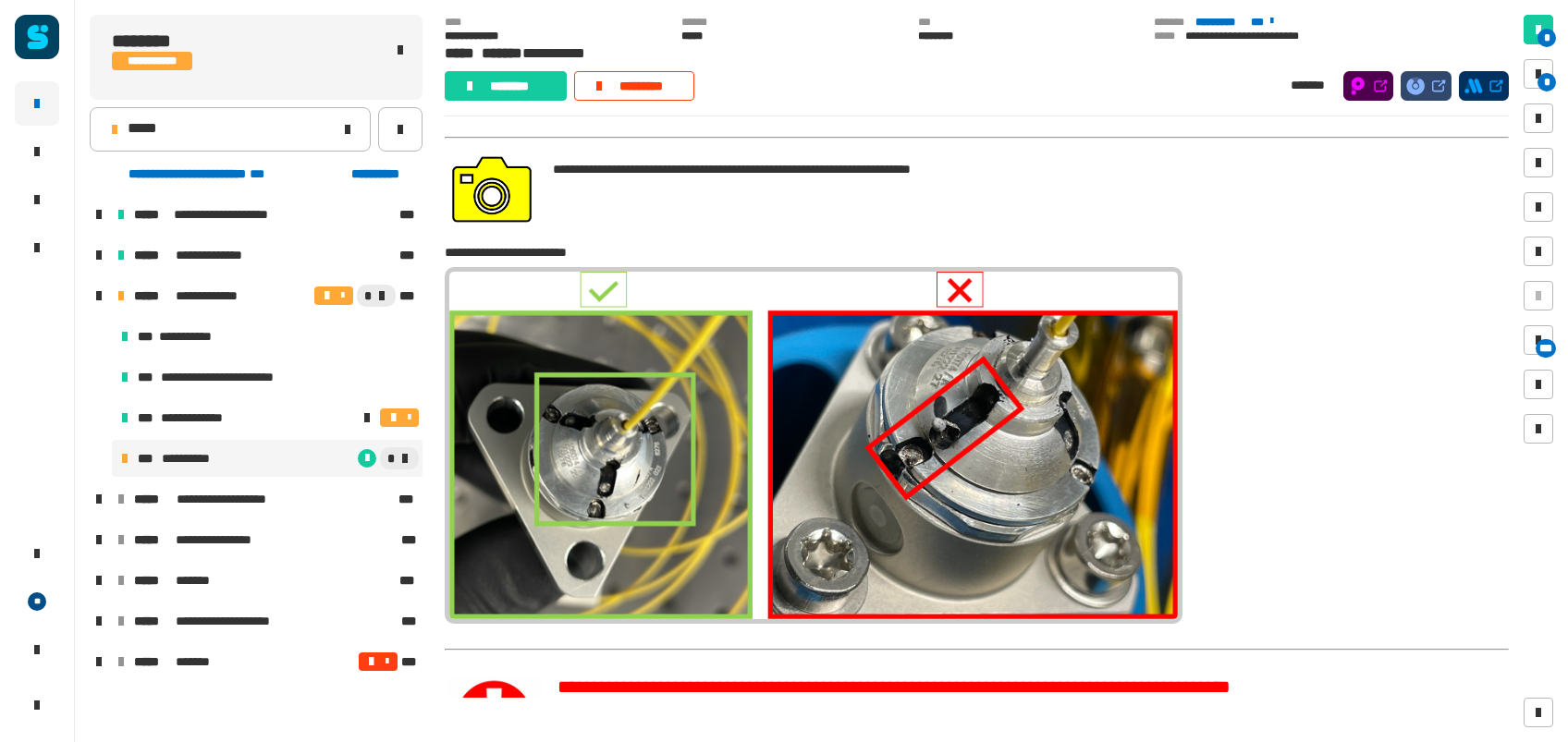 scroll, scrollTop: 0, scrollLeft: 0, axis: both 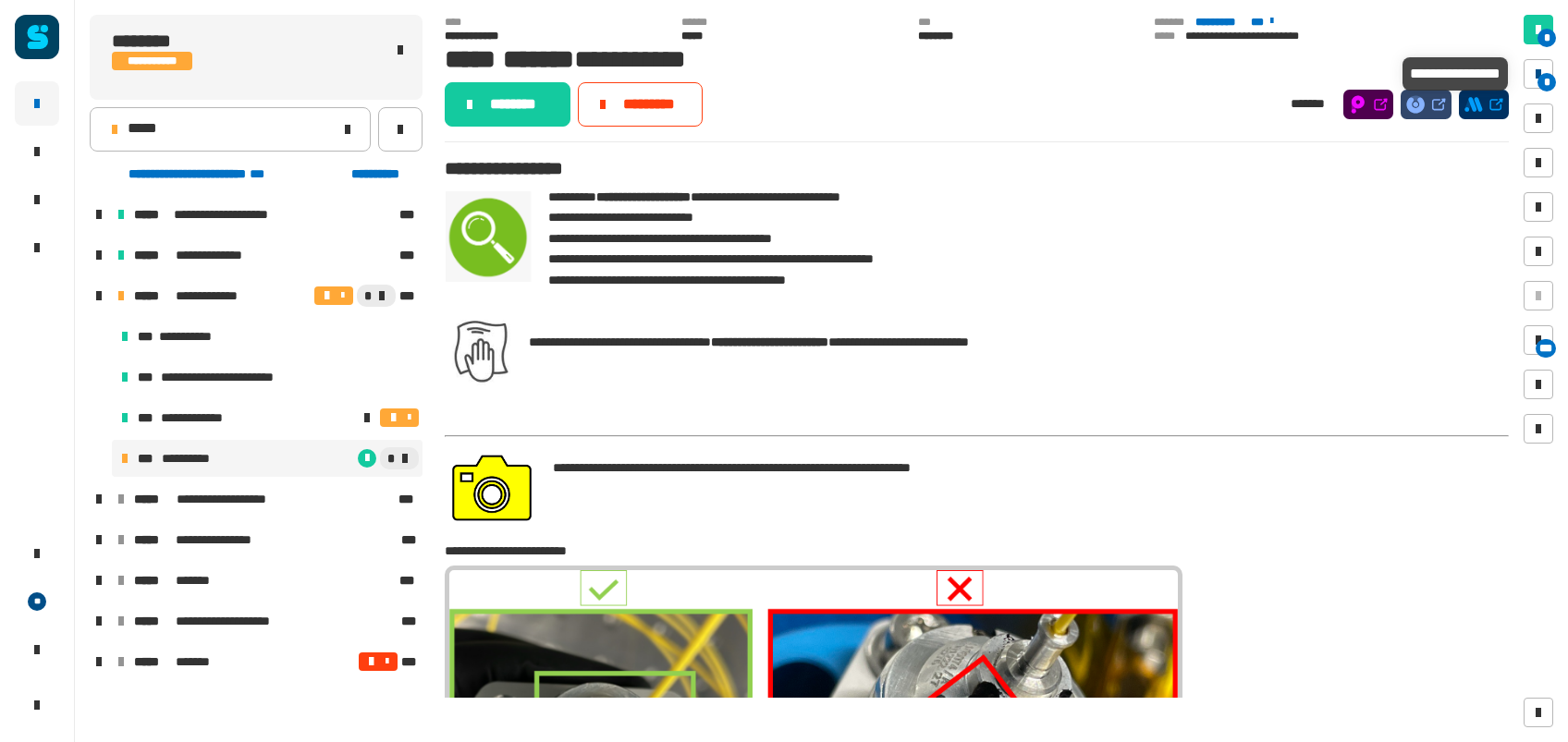 click on "*" at bounding box center [1547, 82] 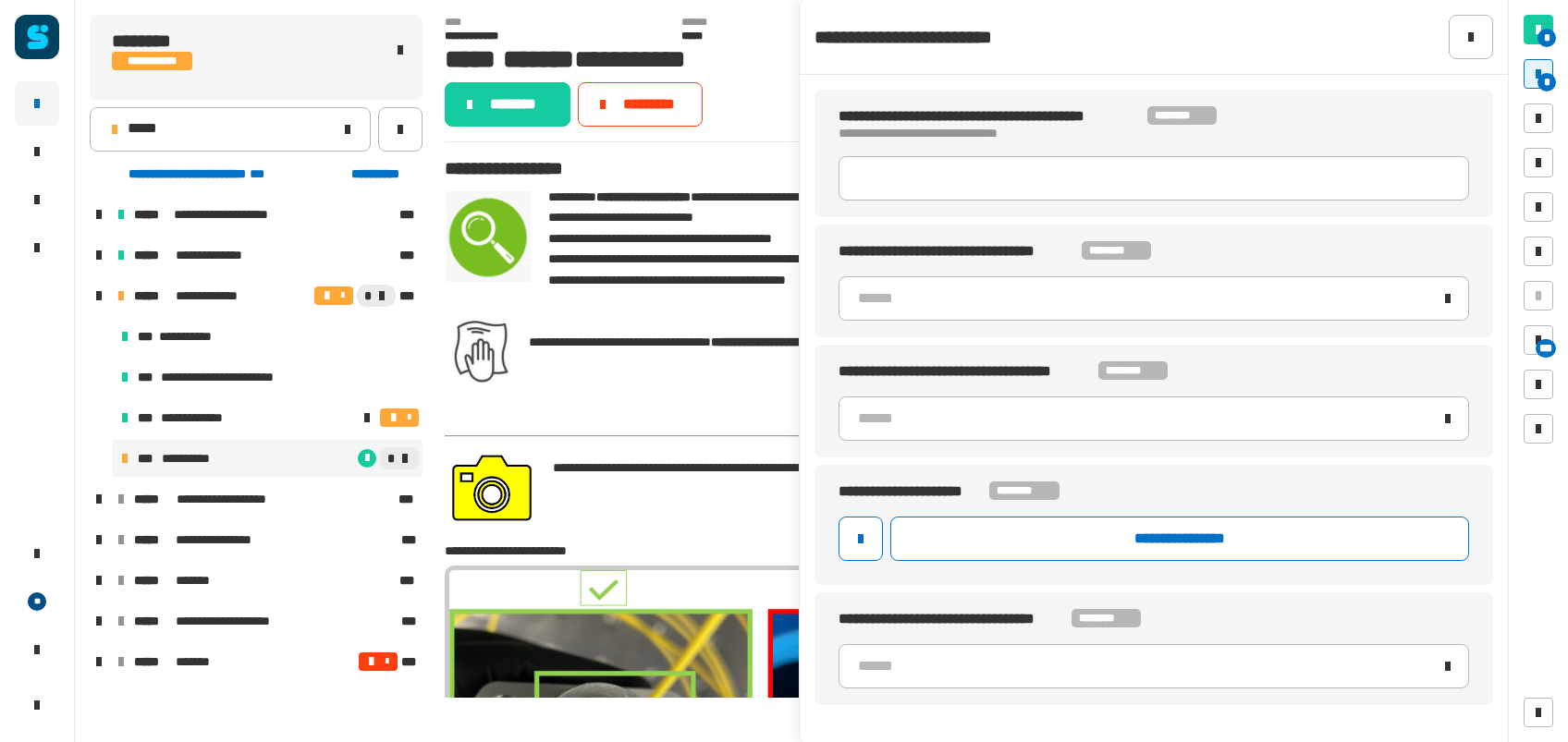 click on "**********" 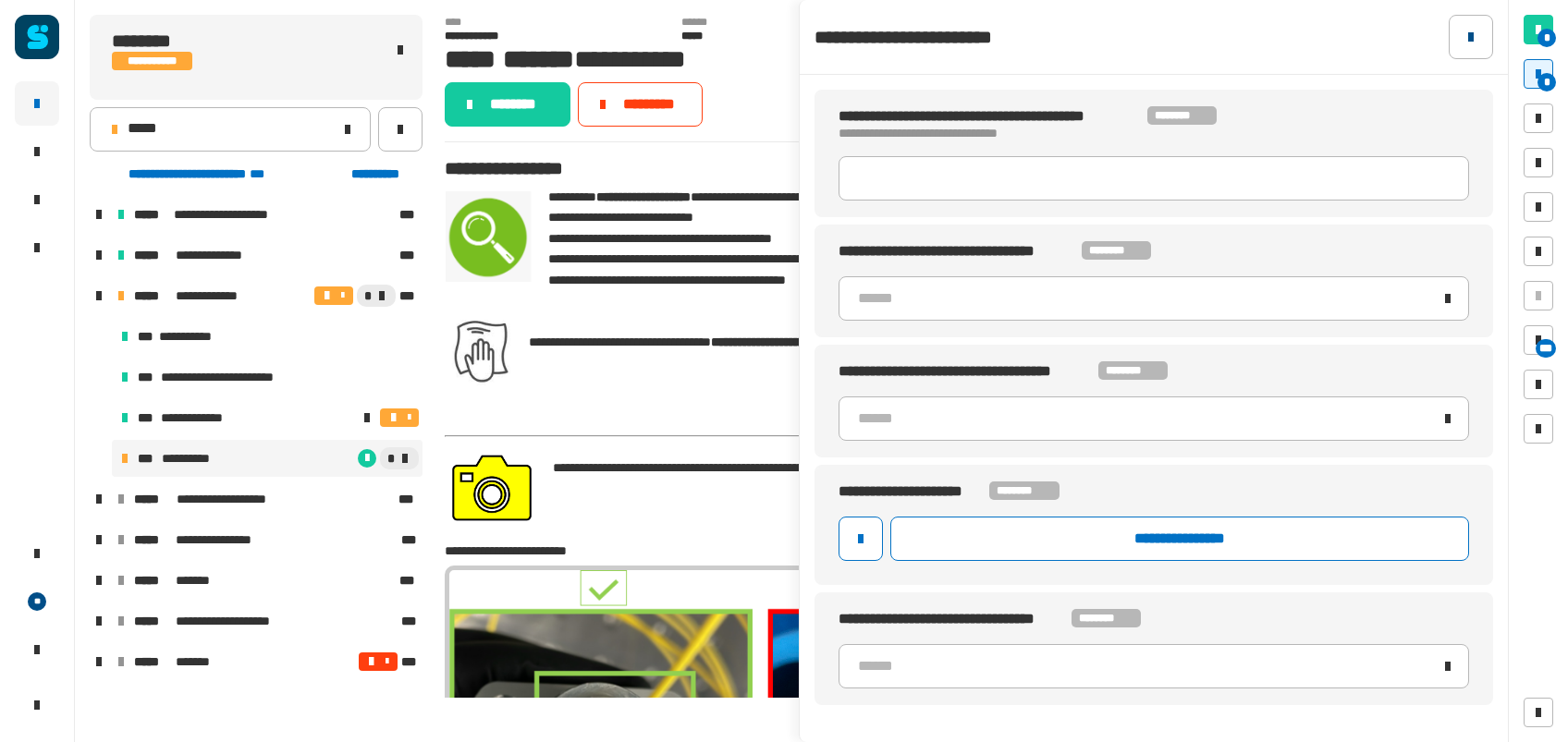 click 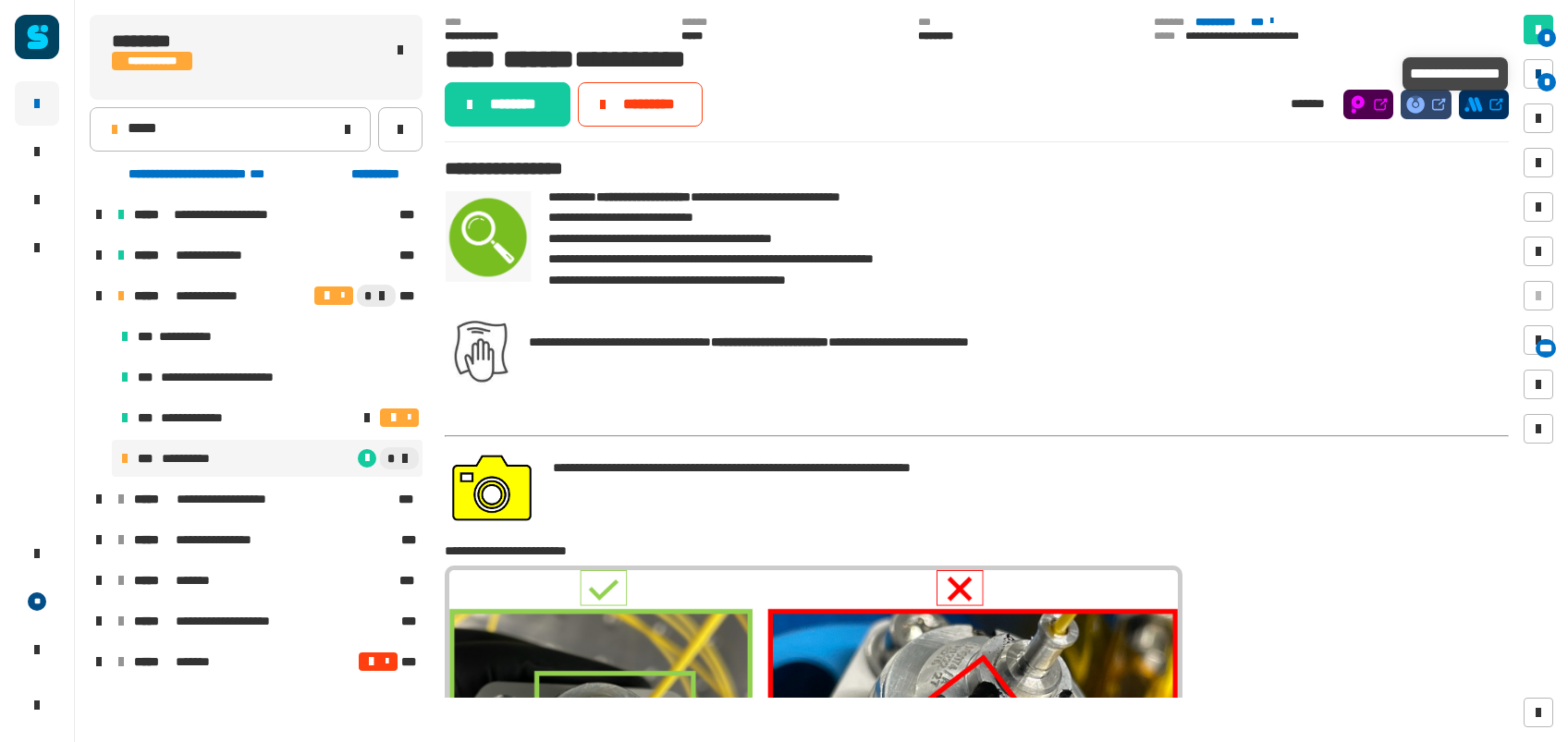 click on "*" at bounding box center [1547, 82] 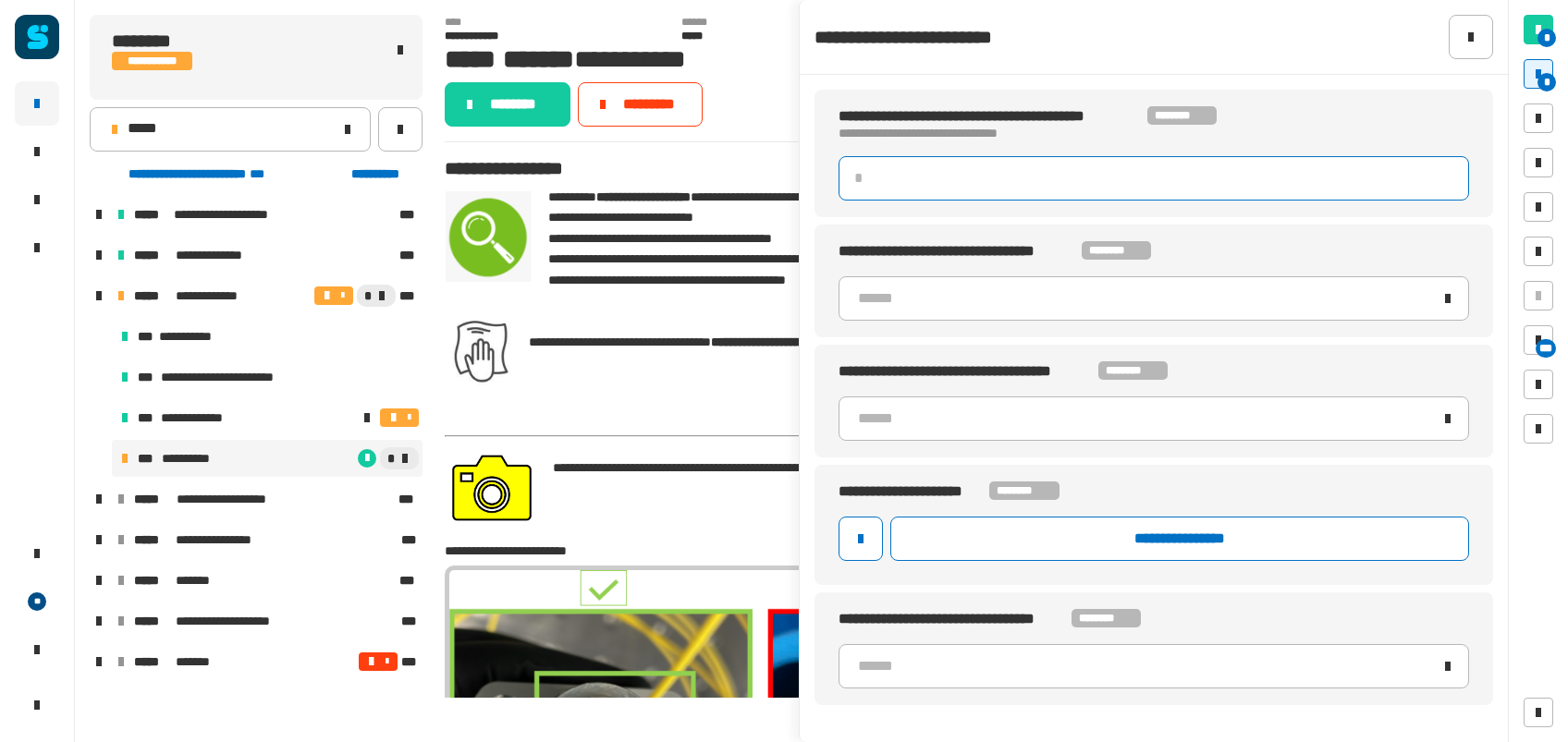 click 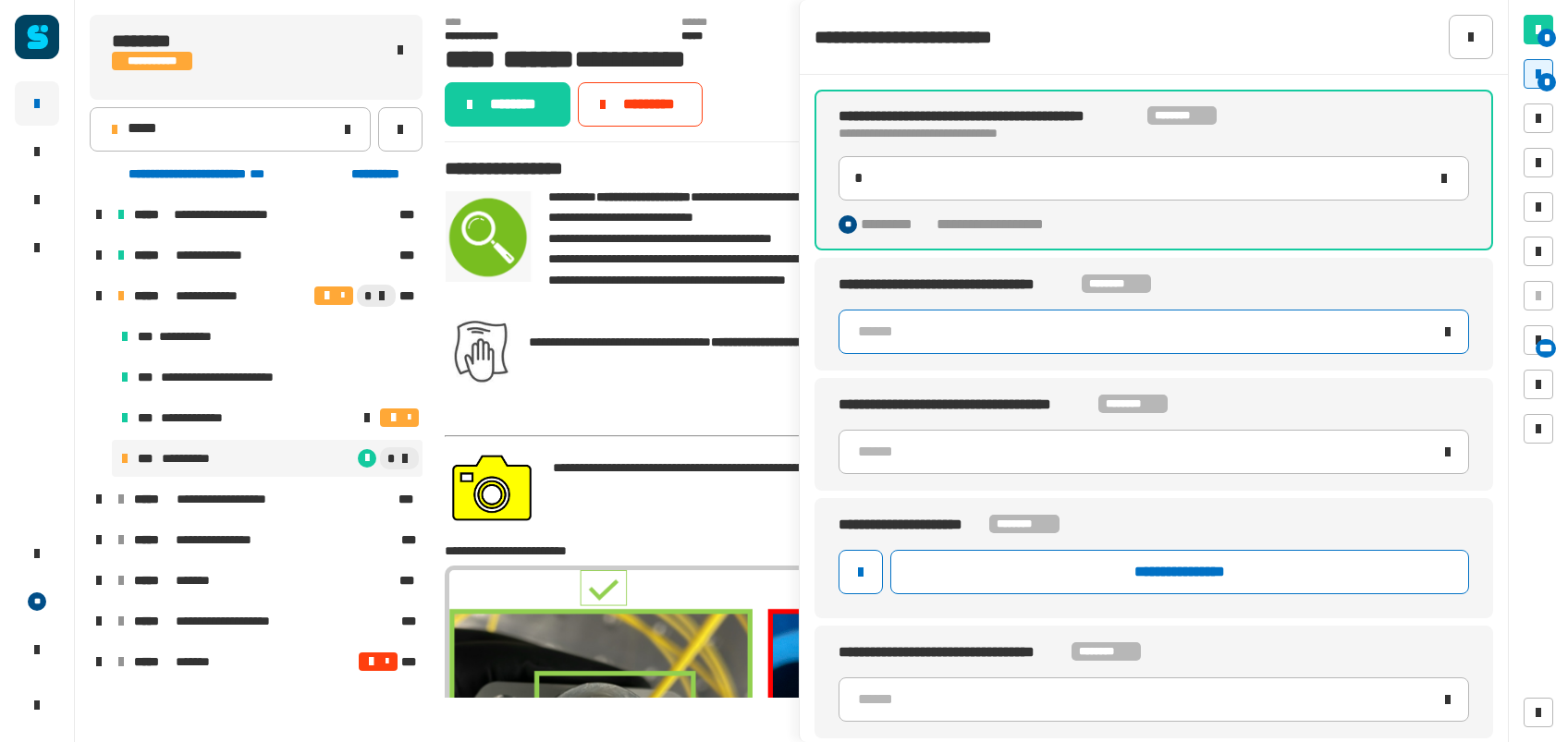 click on "******" 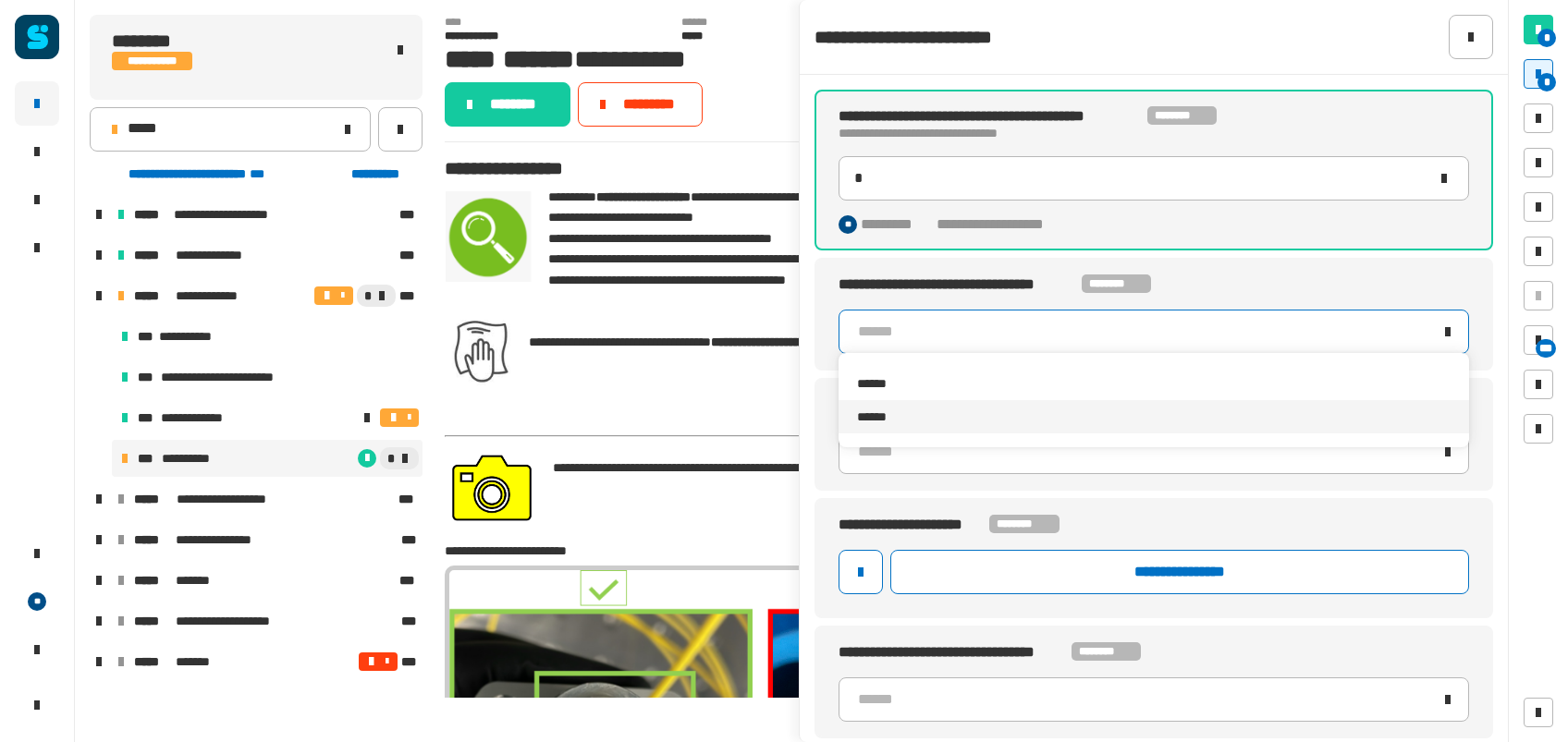click at bounding box center (912, 417) 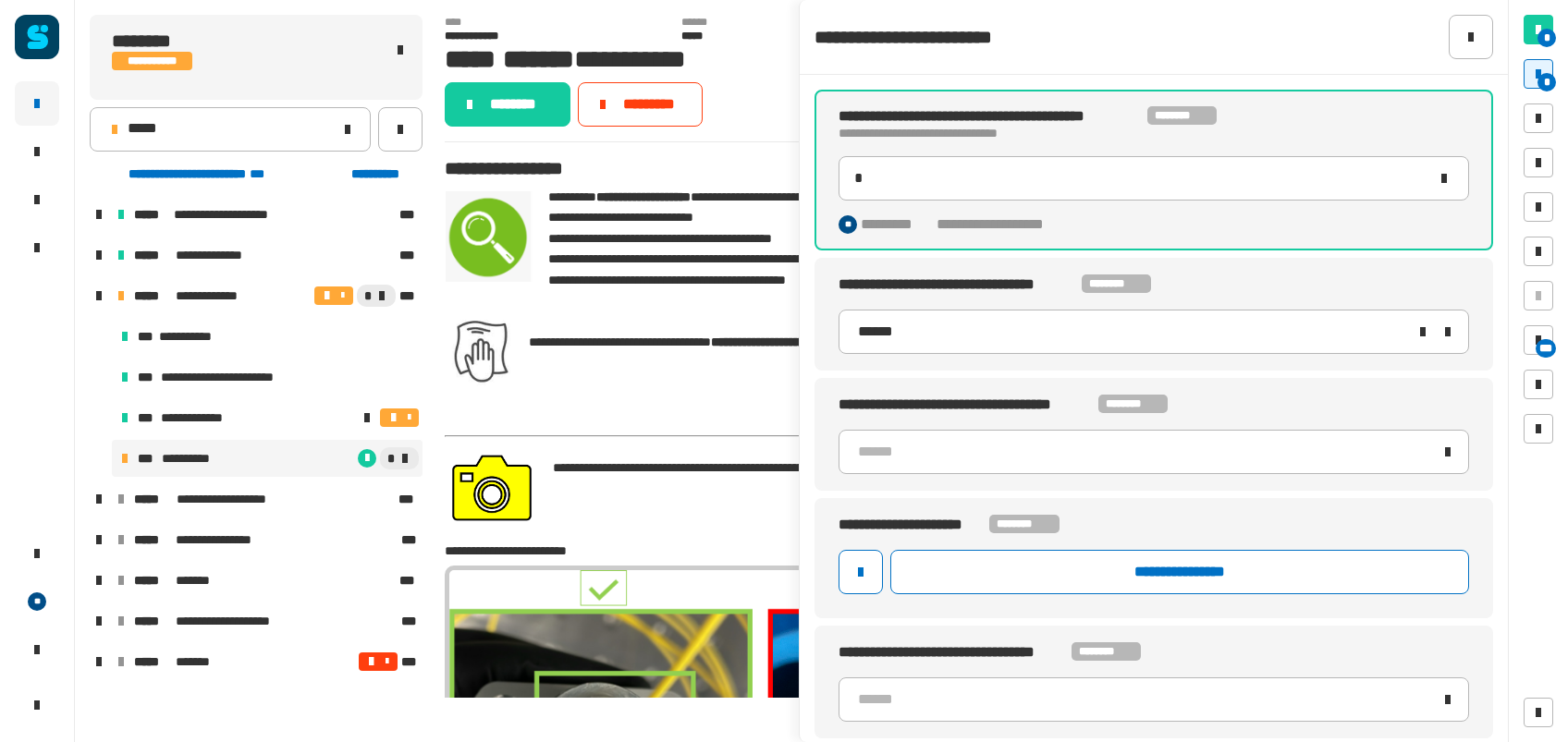 type on "*" 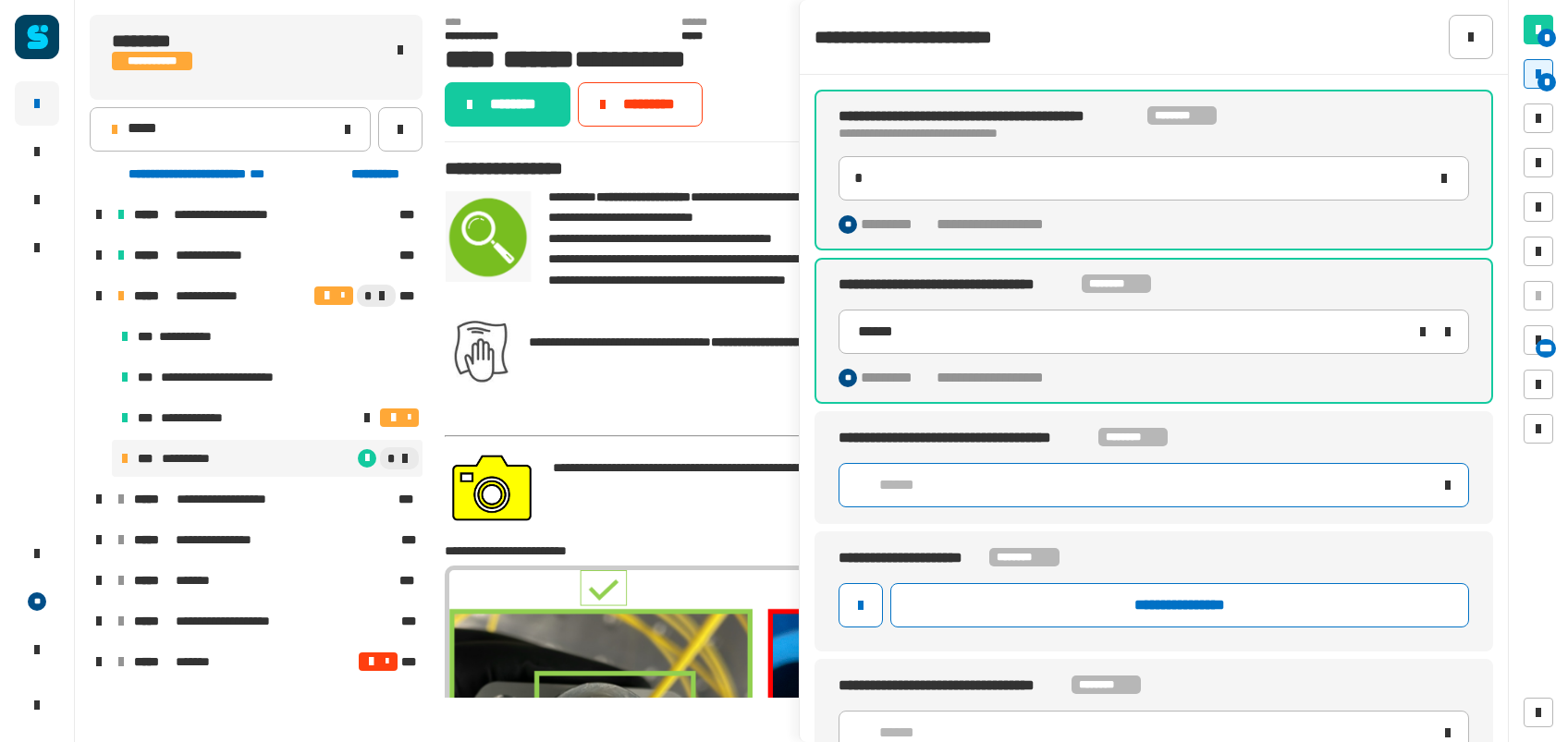 click on "******" 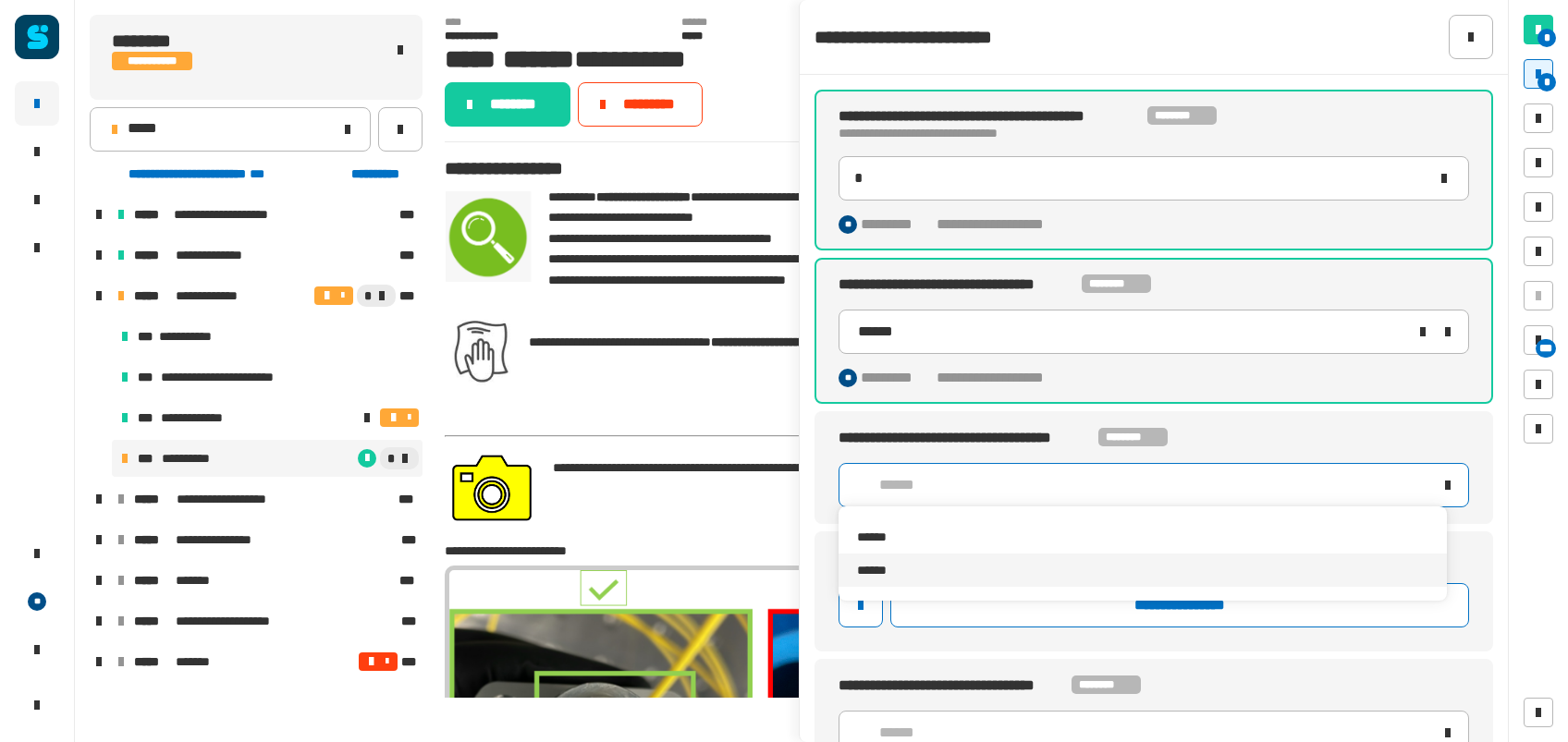 click on "******" at bounding box center (1143, 570) 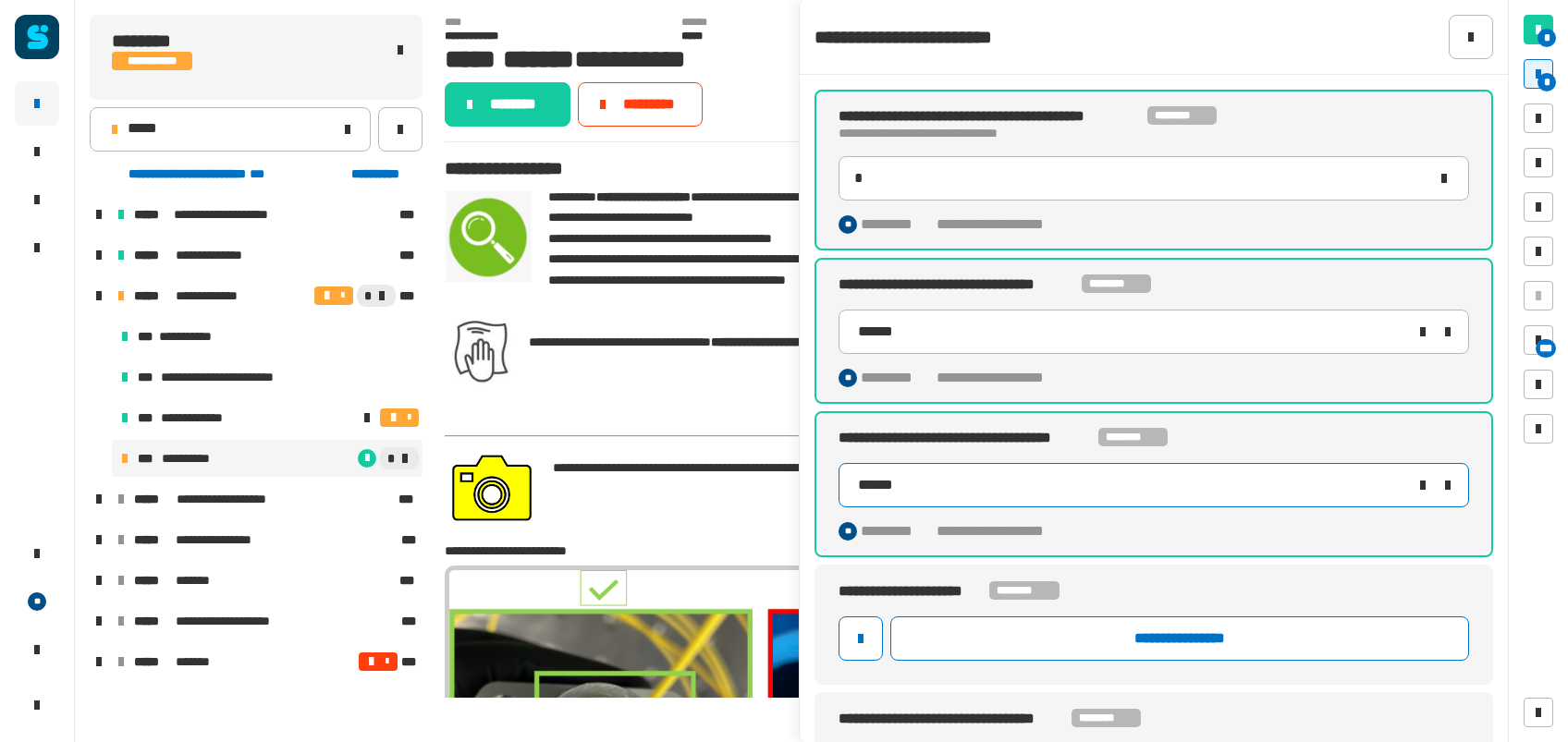 scroll, scrollTop: 60, scrollLeft: 0, axis: vertical 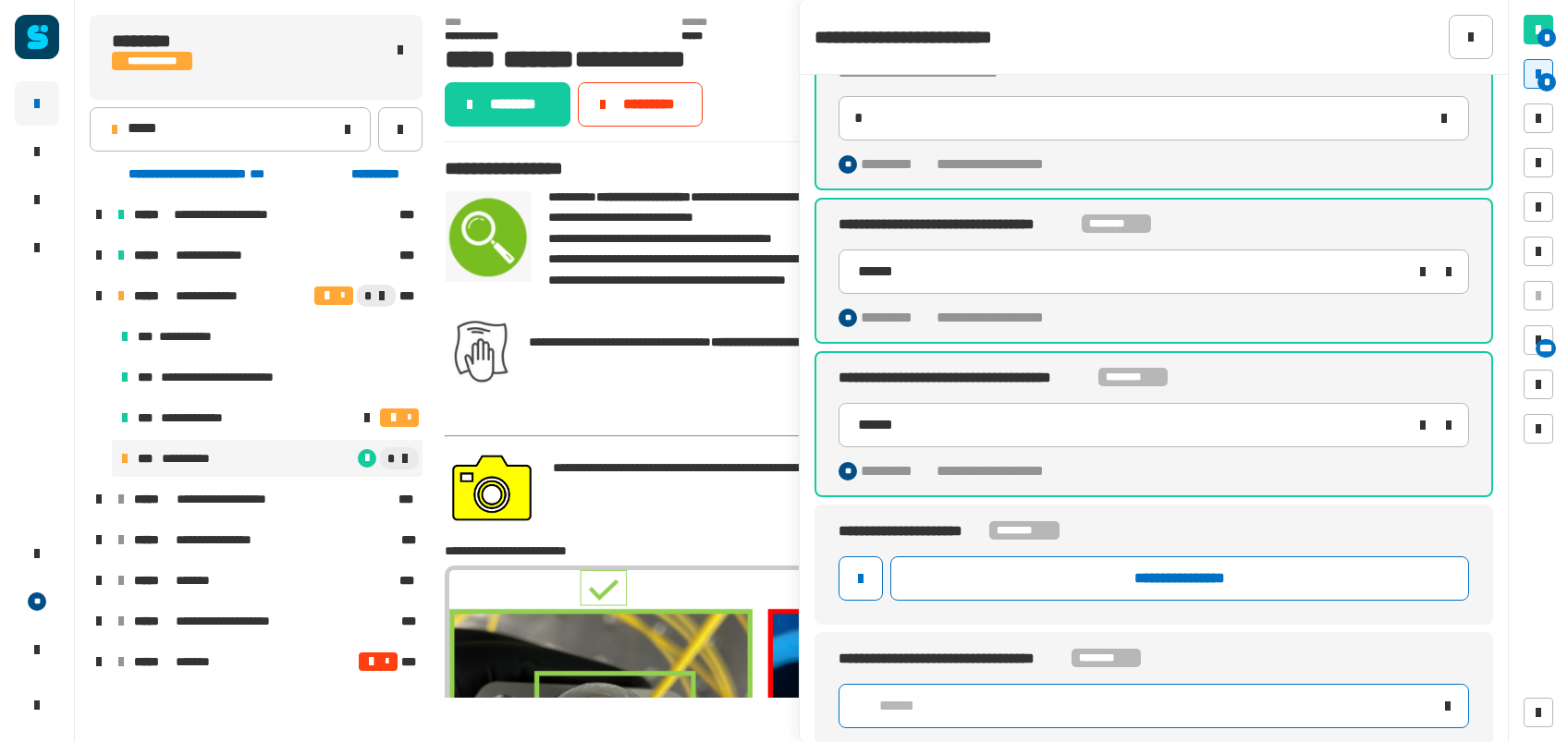 click on "******" 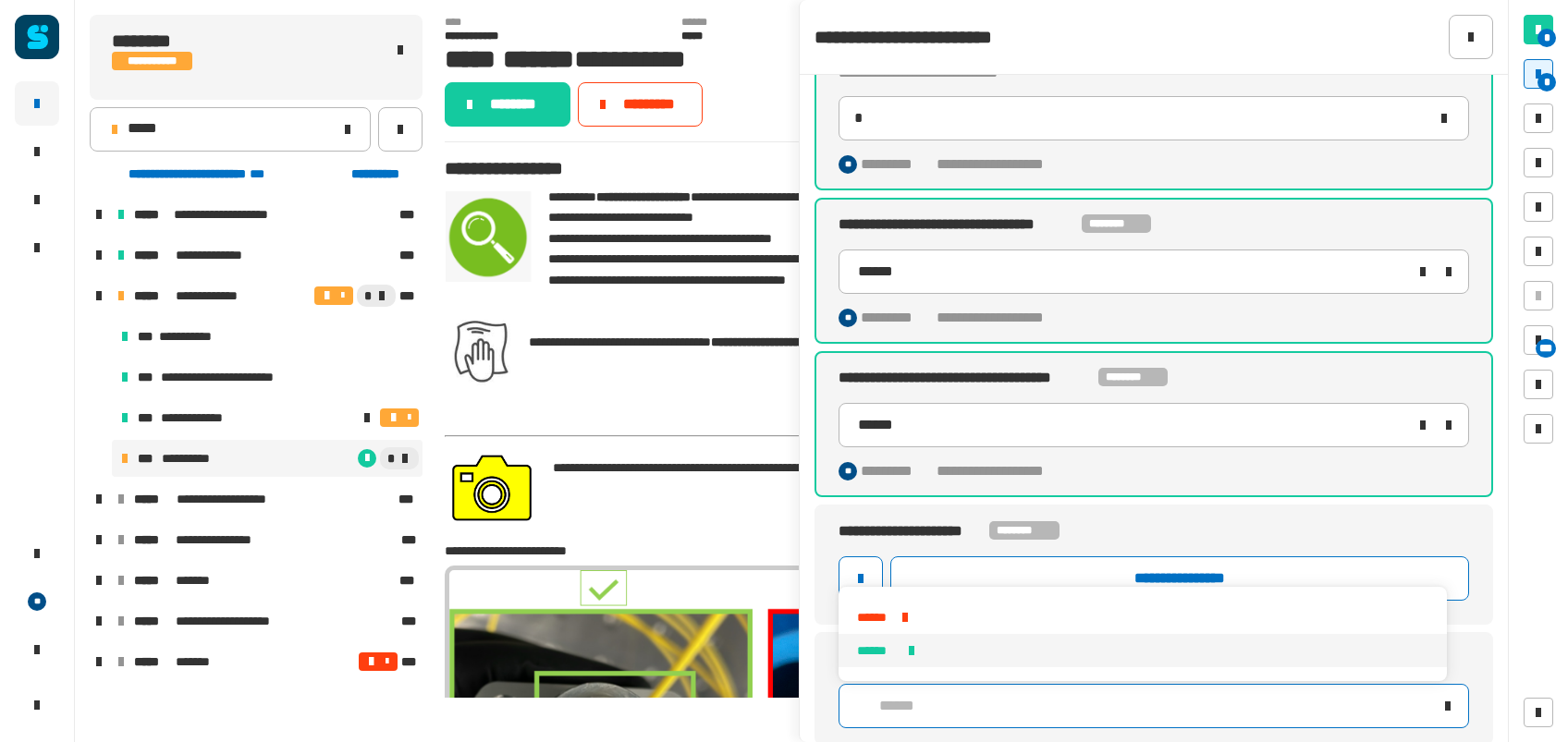 click on "******" at bounding box center [1143, 651] 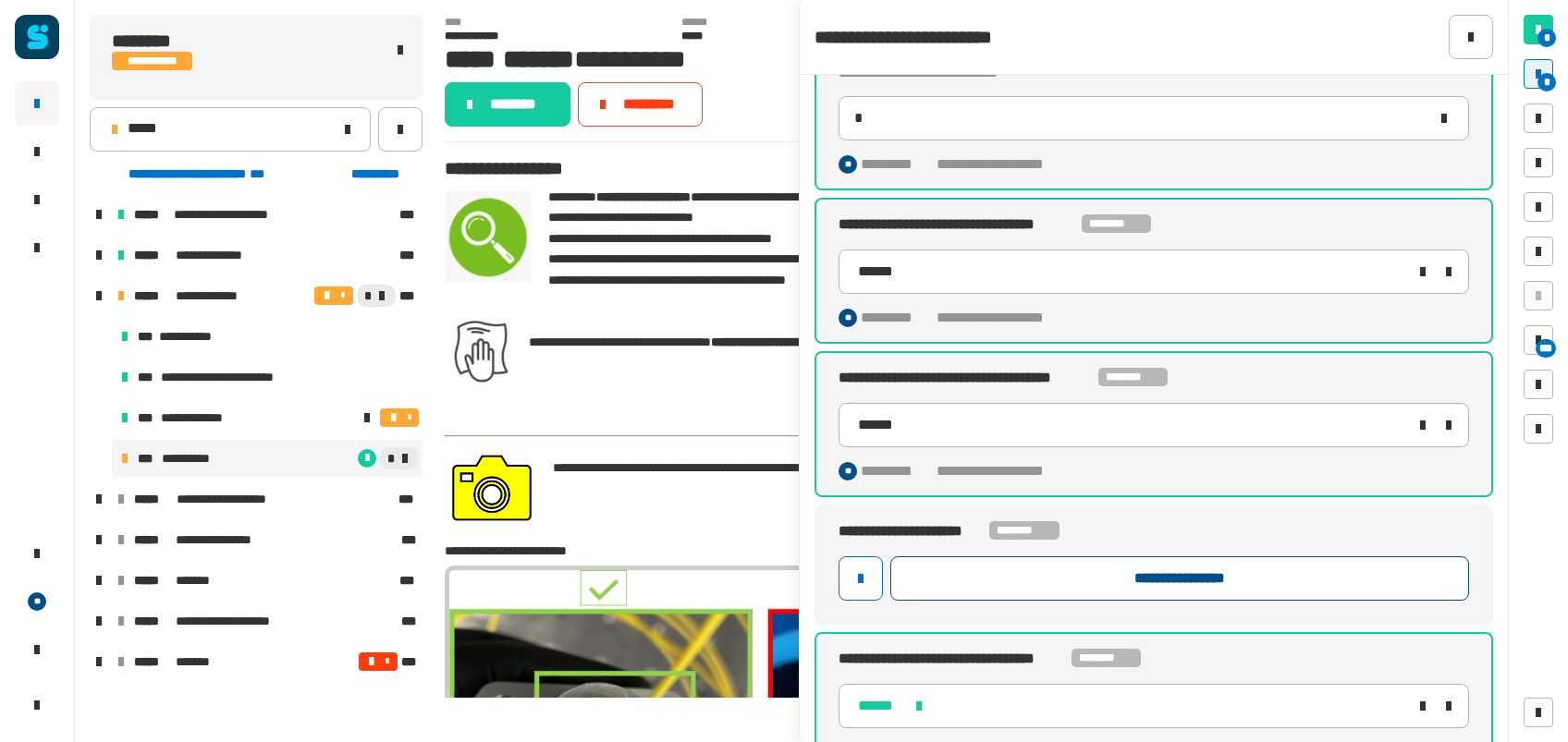 click on "**********" 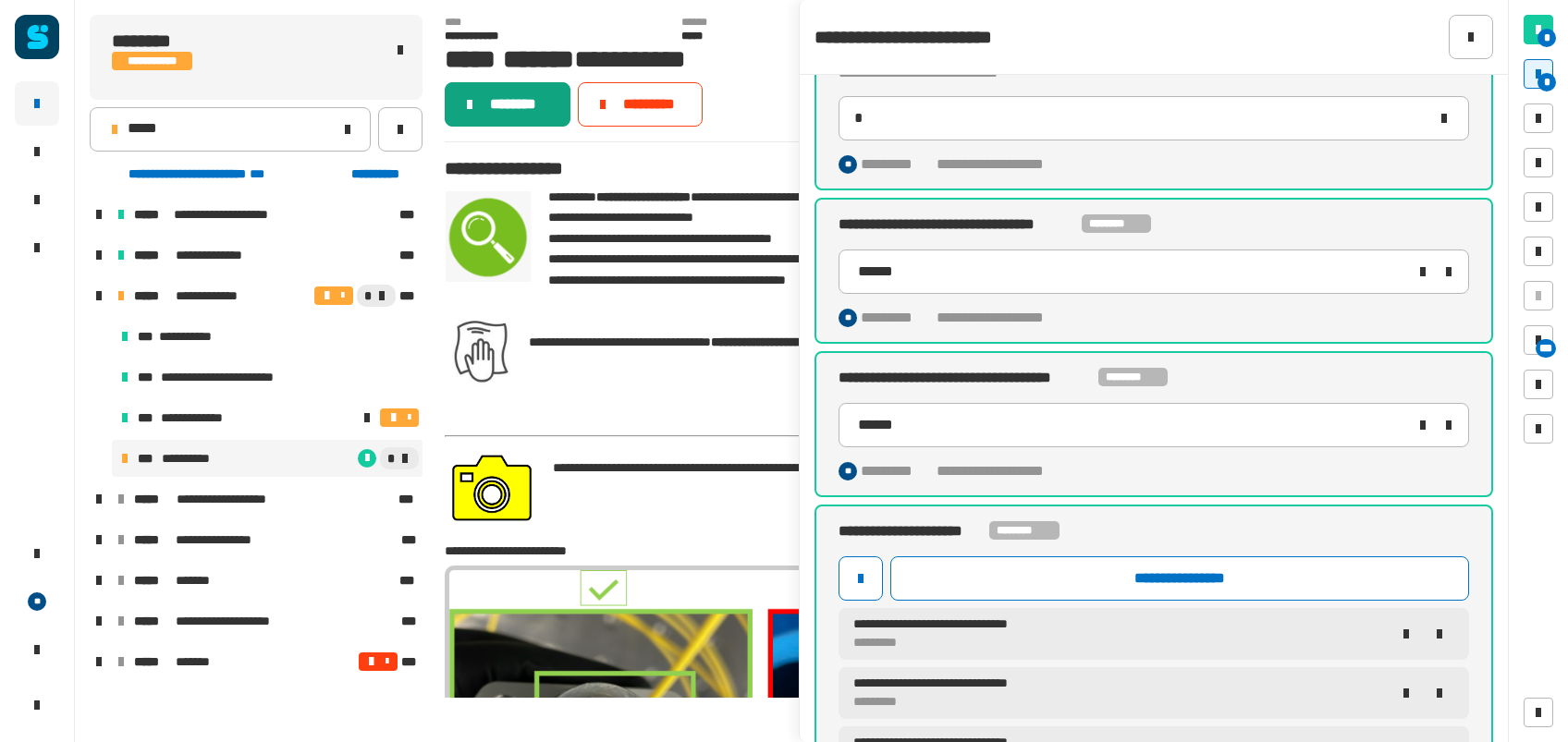 click on "********" 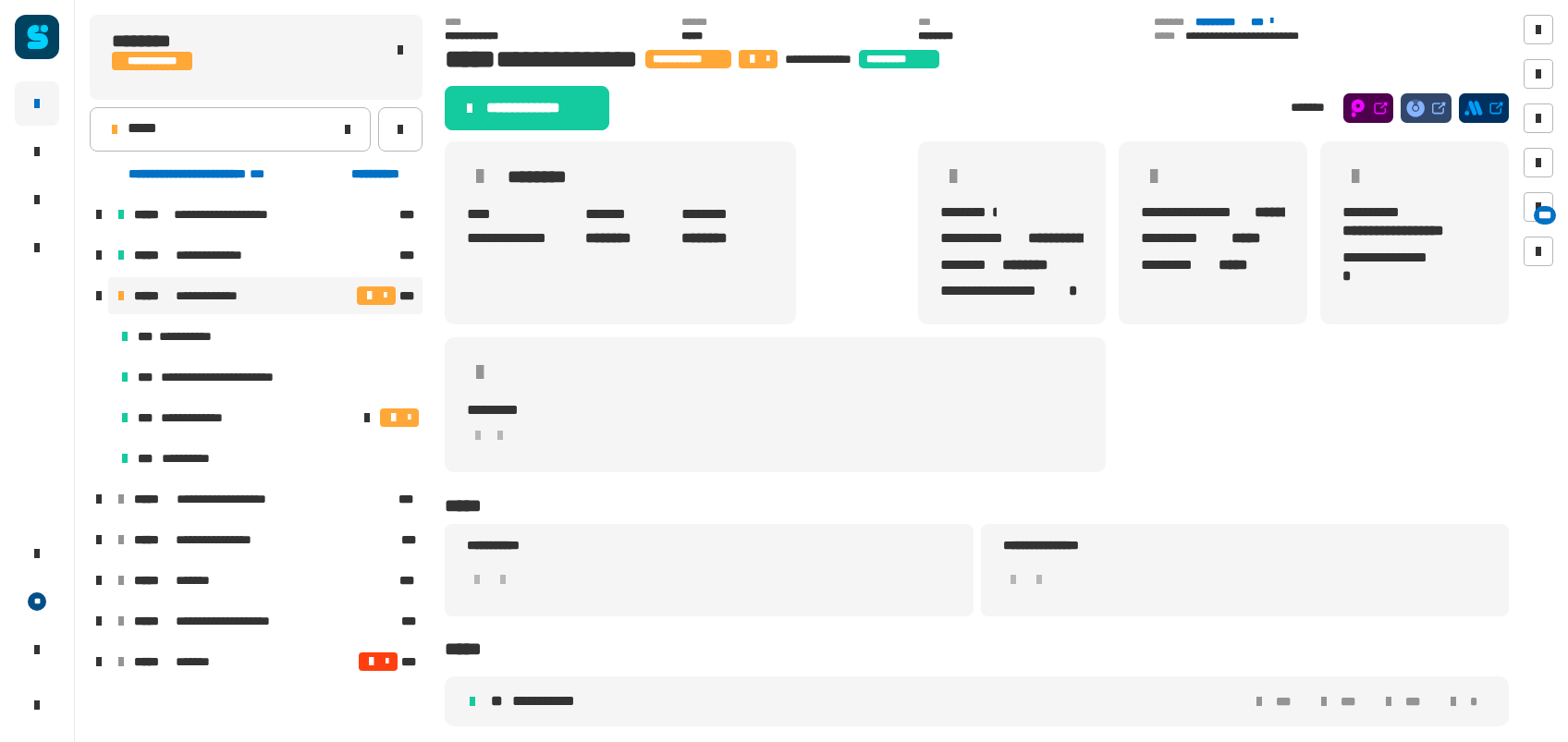 click on "**********" 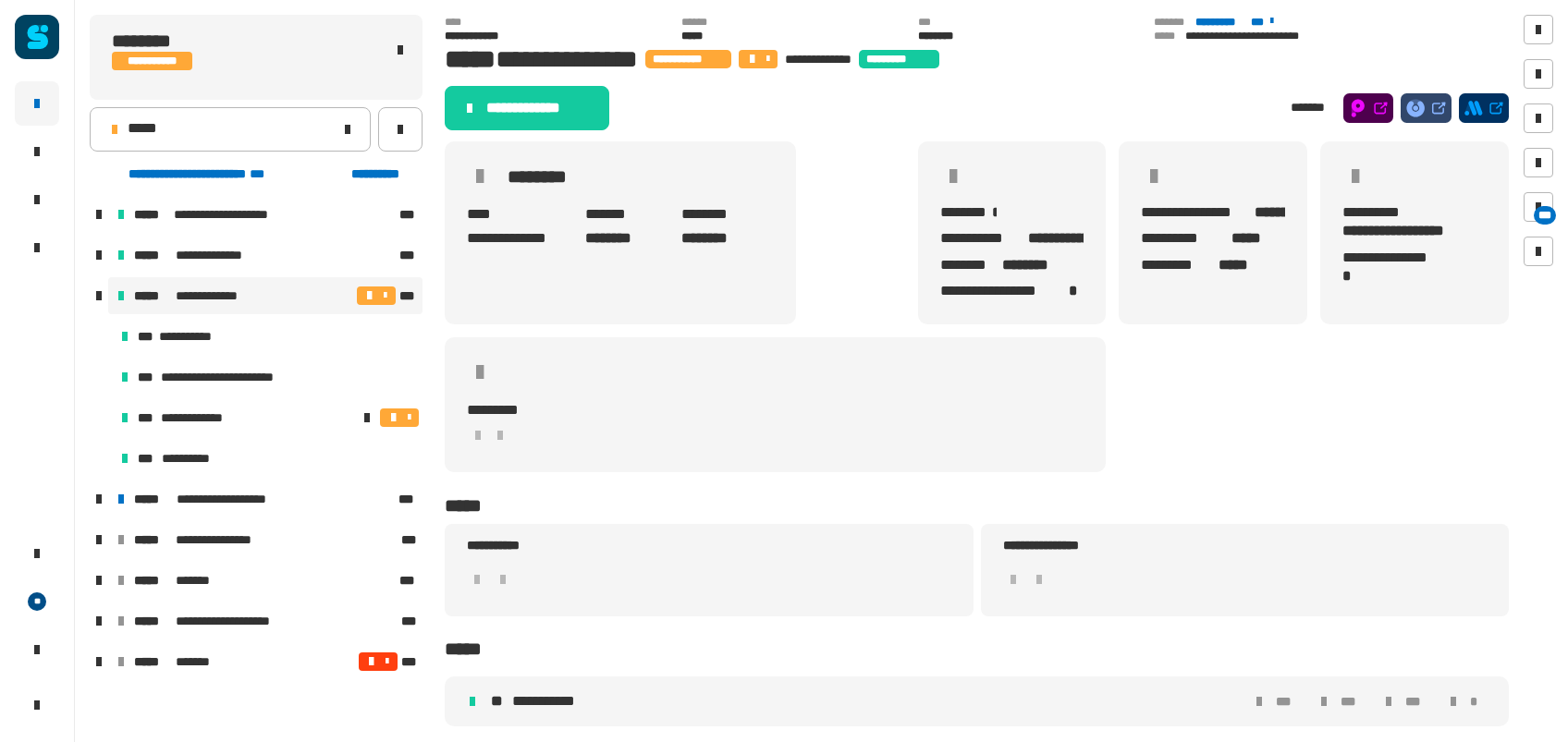scroll, scrollTop: 34, scrollLeft: 0, axis: vertical 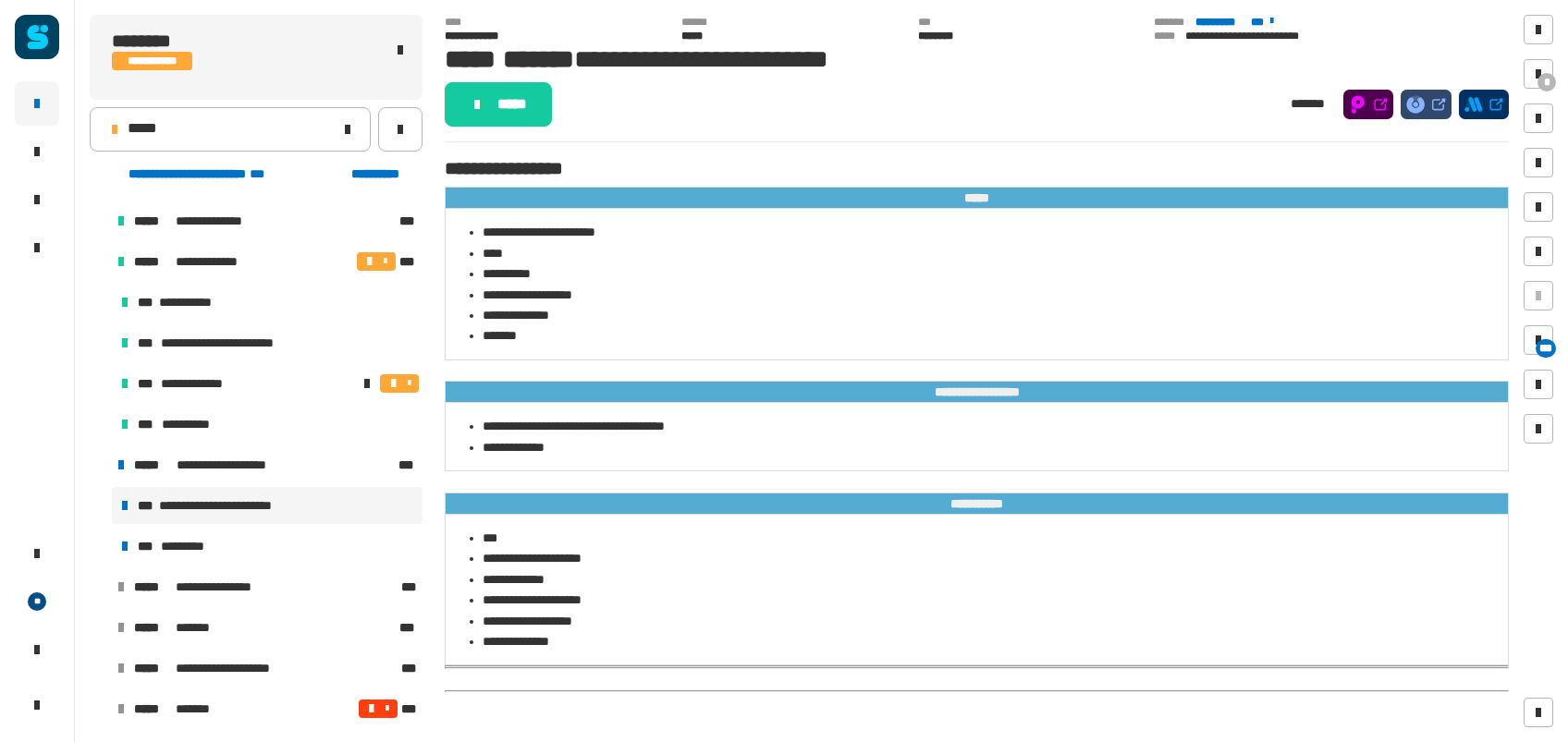 click at bounding box center [99, 262] 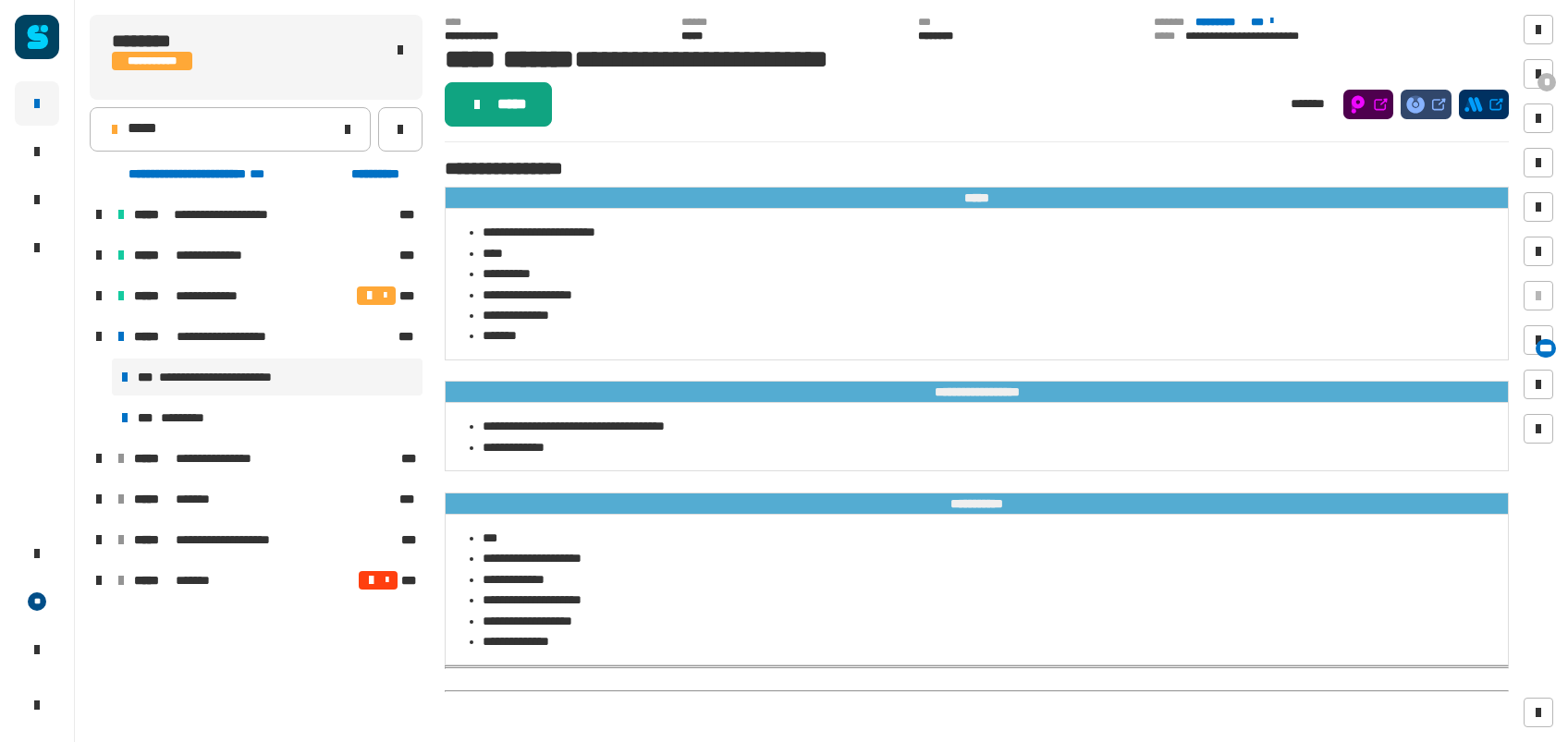click on "*****" 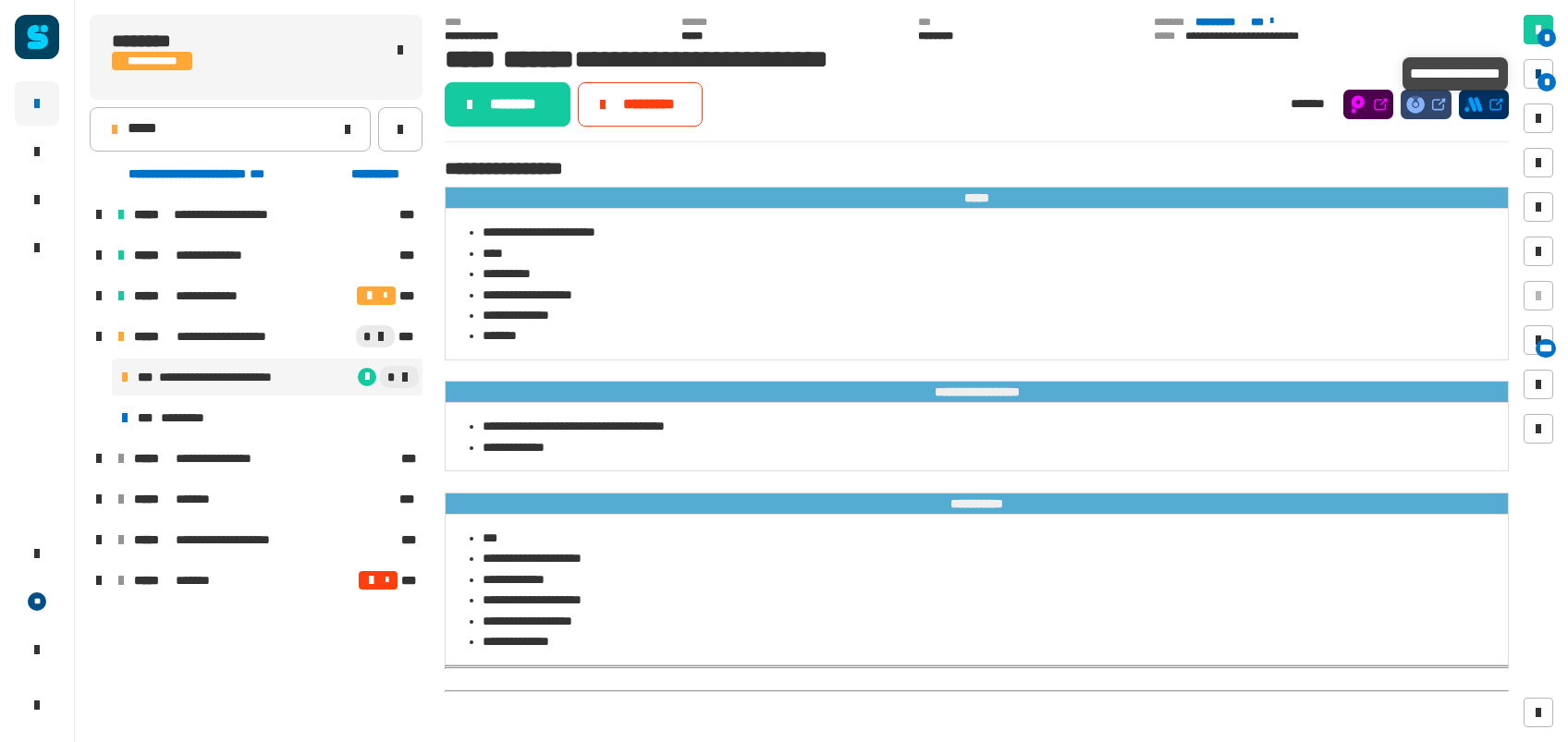 click on "*" at bounding box center [1547, 82] 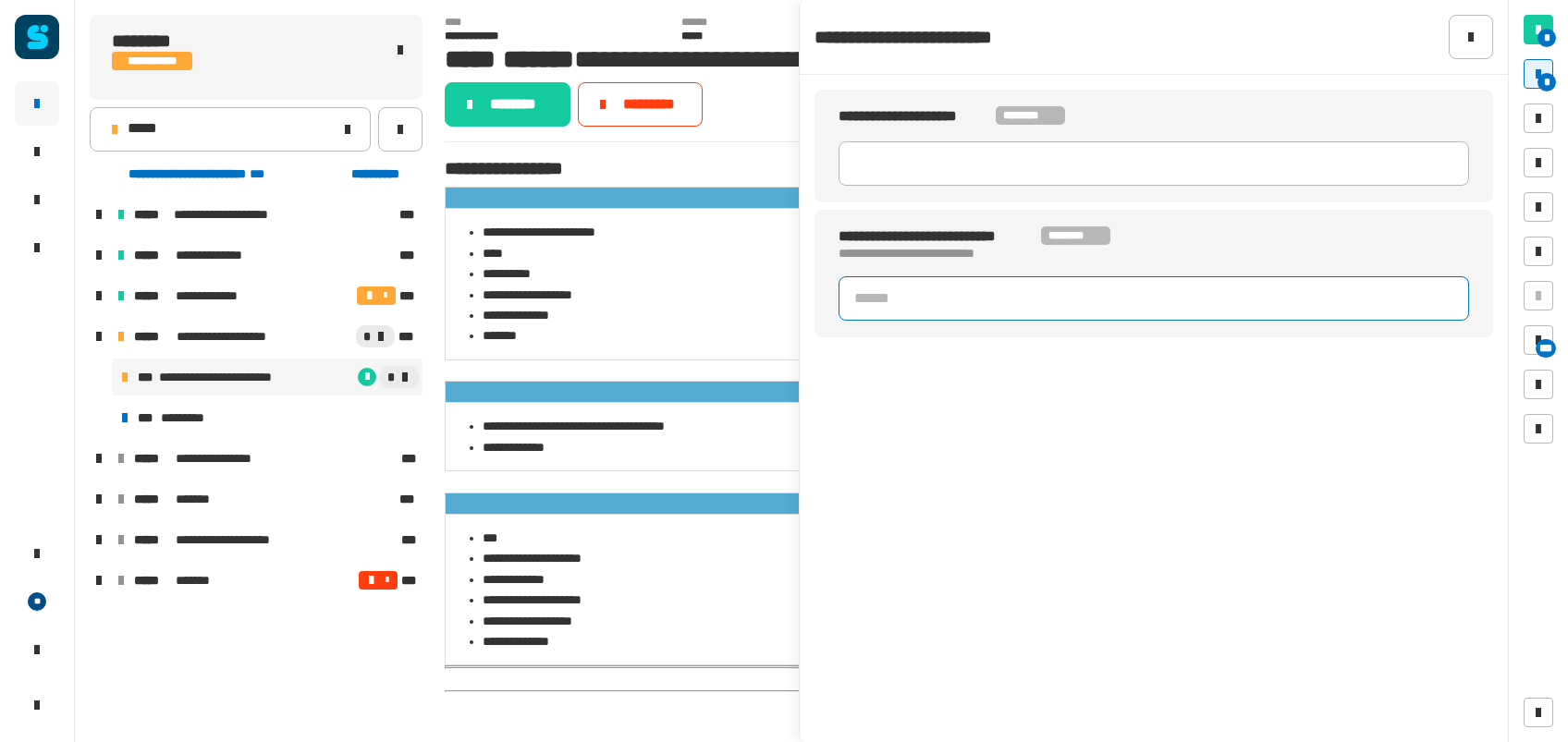 click 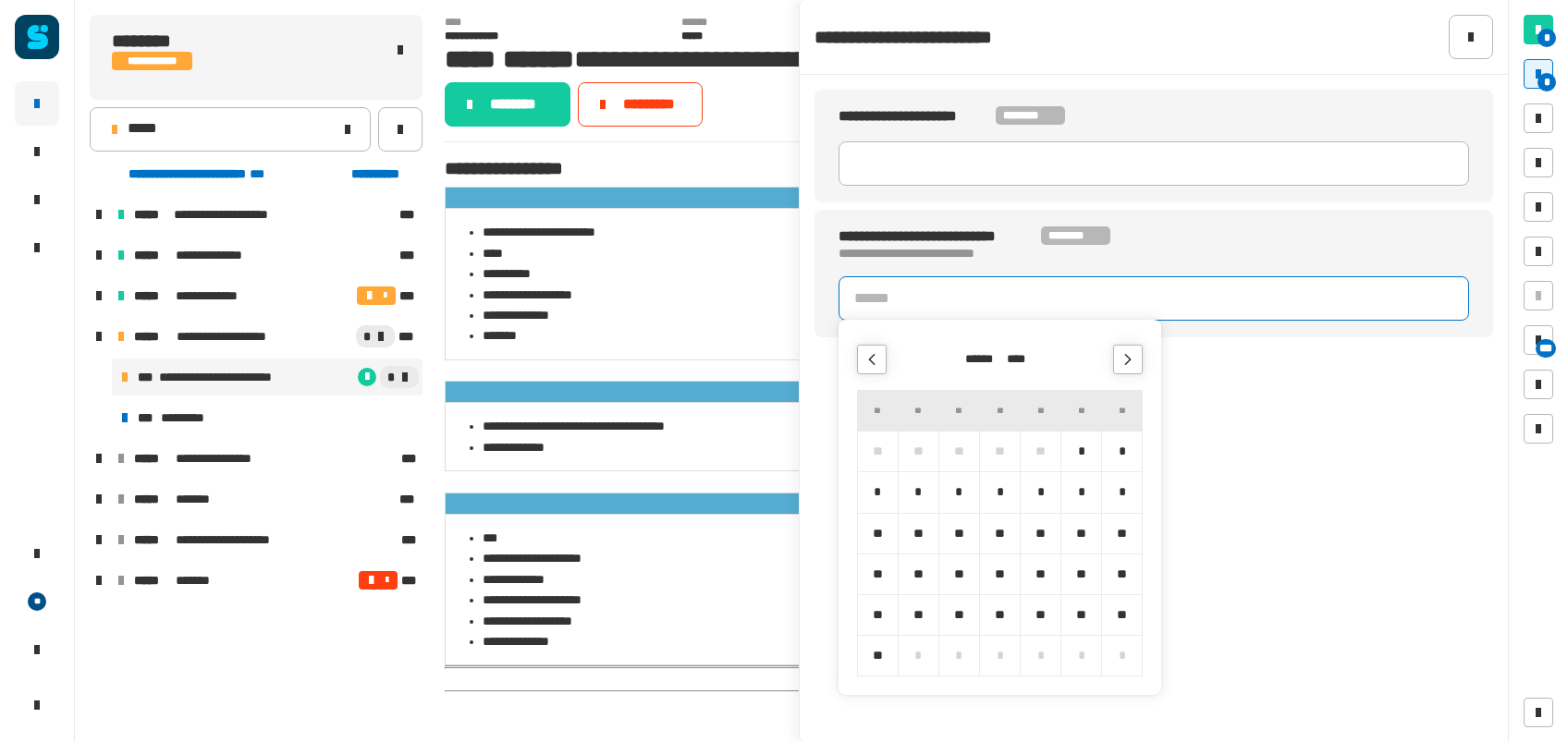 click on "****" at bounding box center [1021, 359] 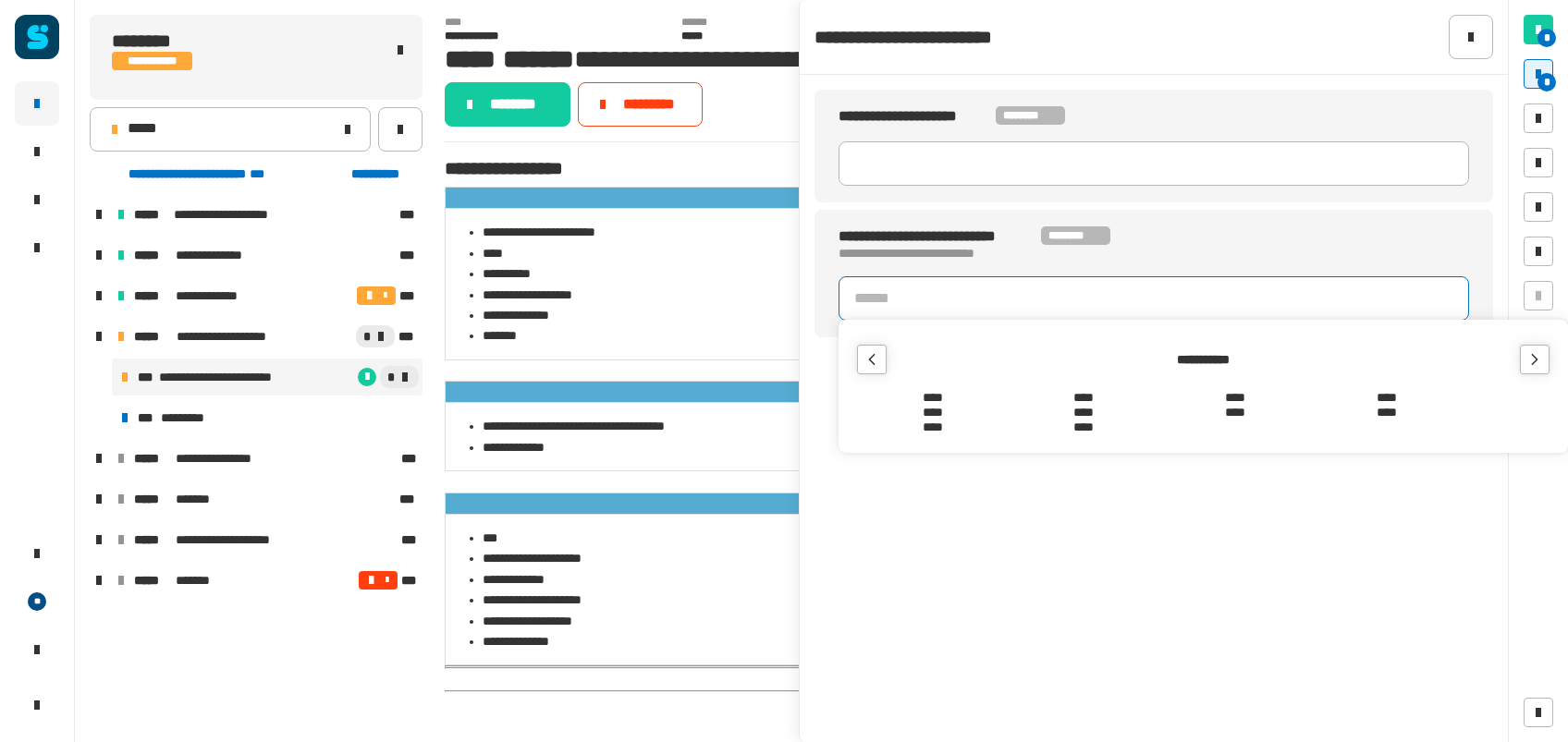 click on "****" at bounding box center [1235, 412] 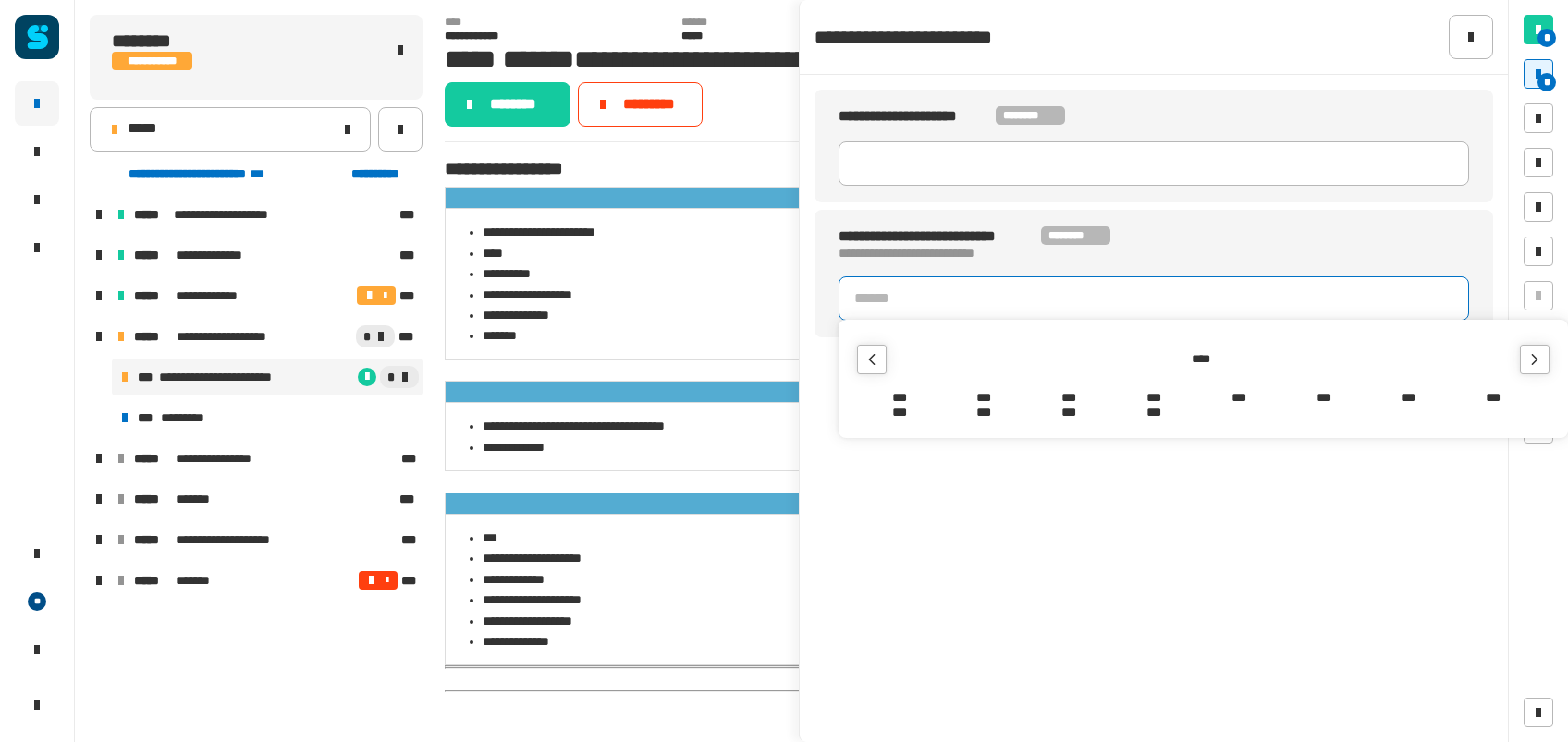click on "***" at bounding box center [1239, 397] 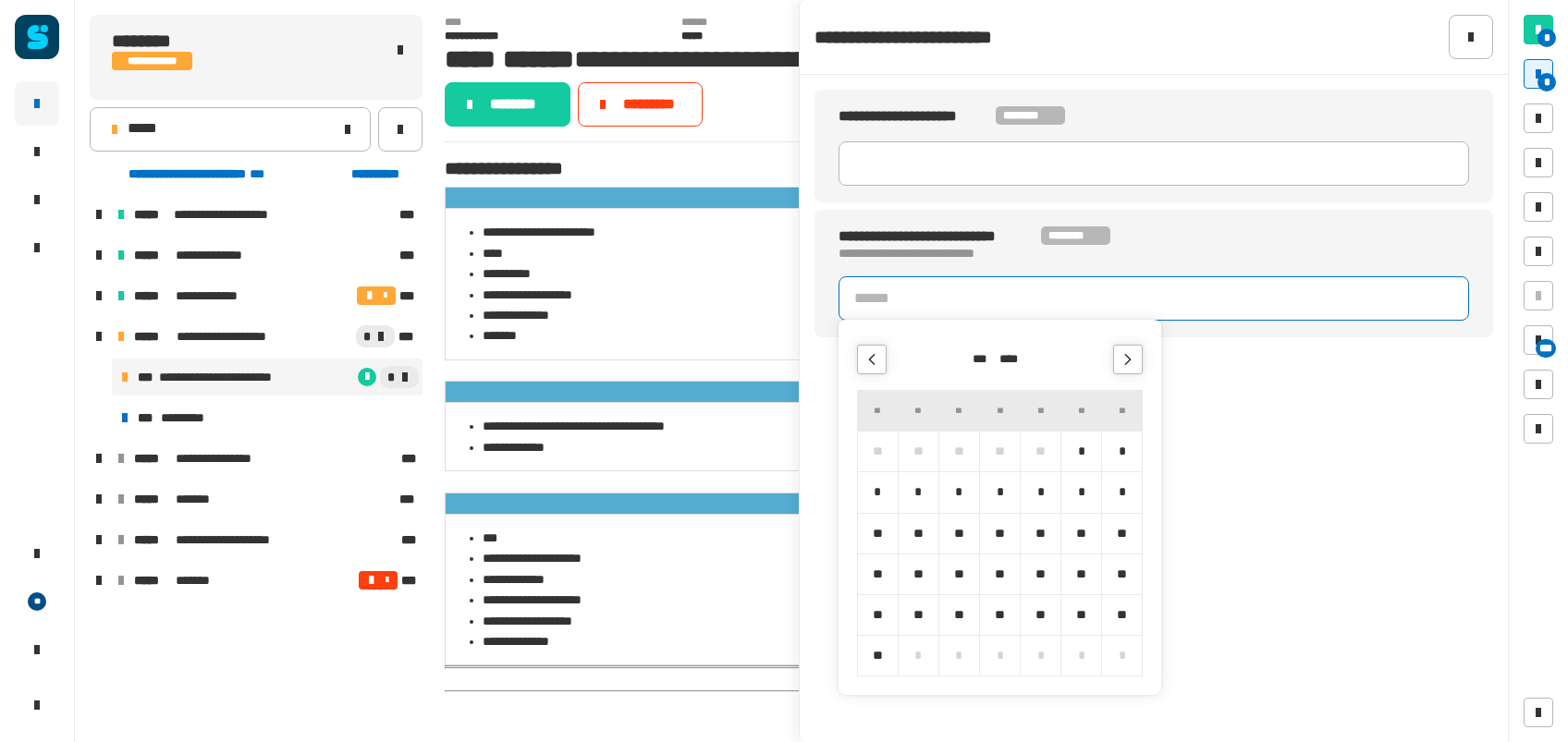 click on "**" at bounding box center (1081, 533) 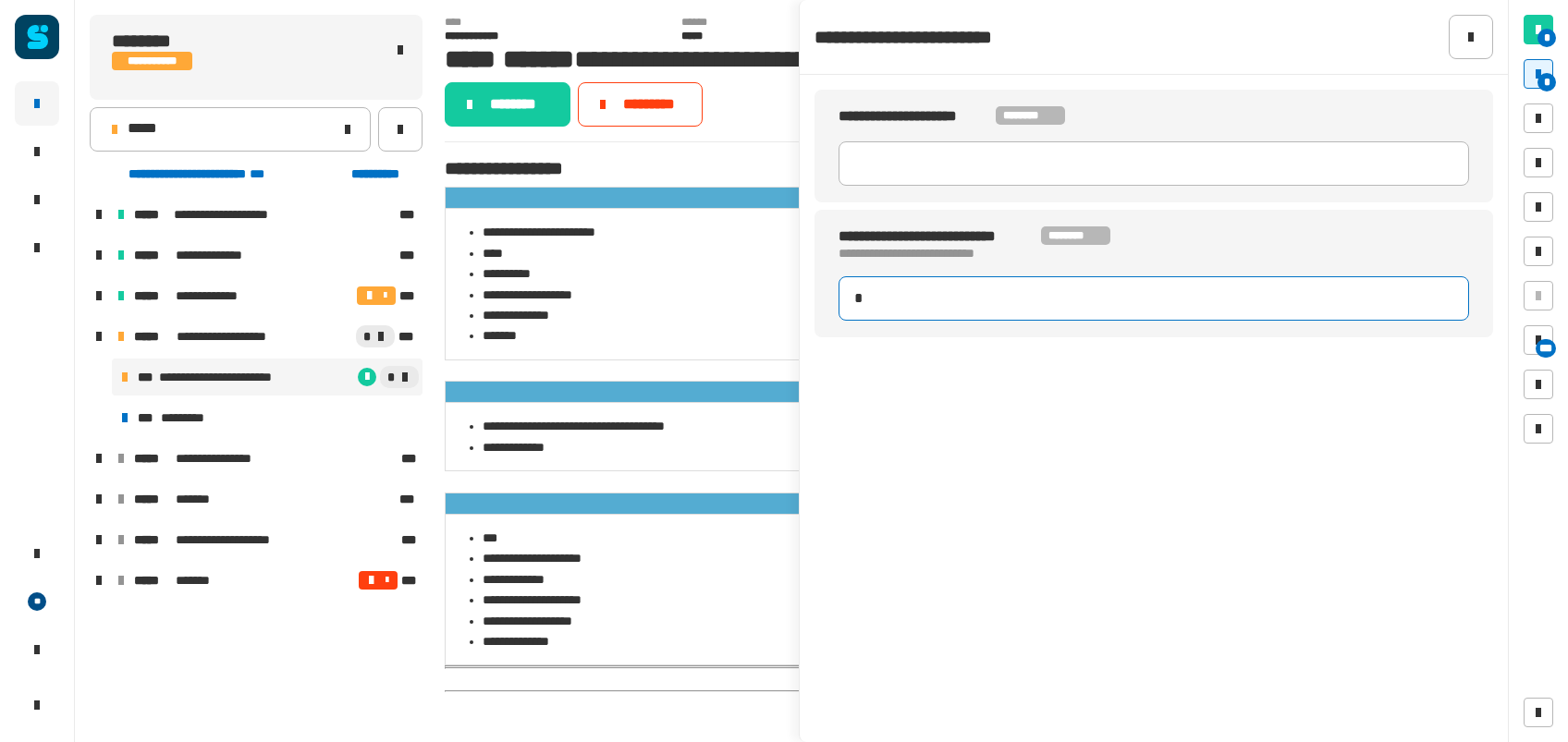 type on "**********" 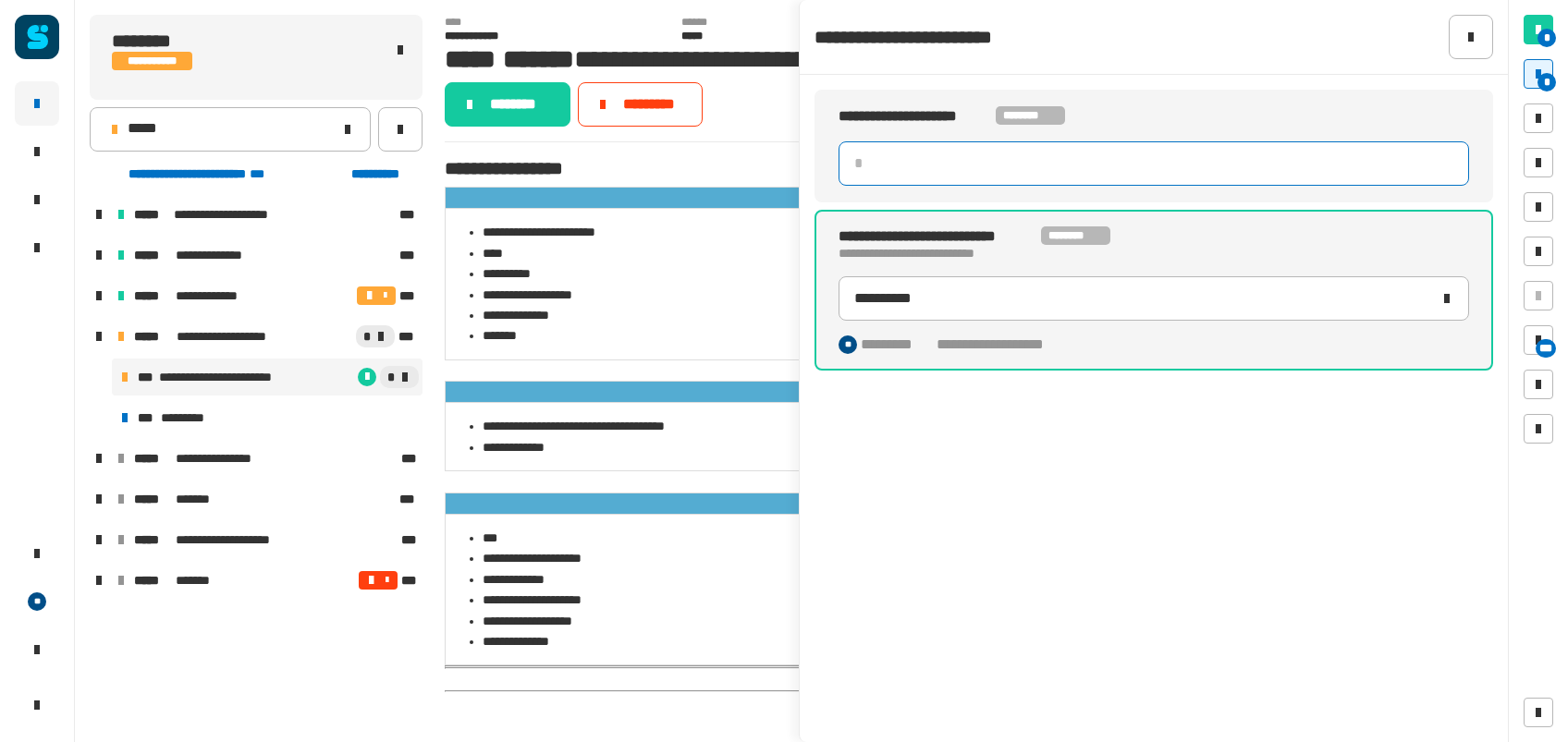 click 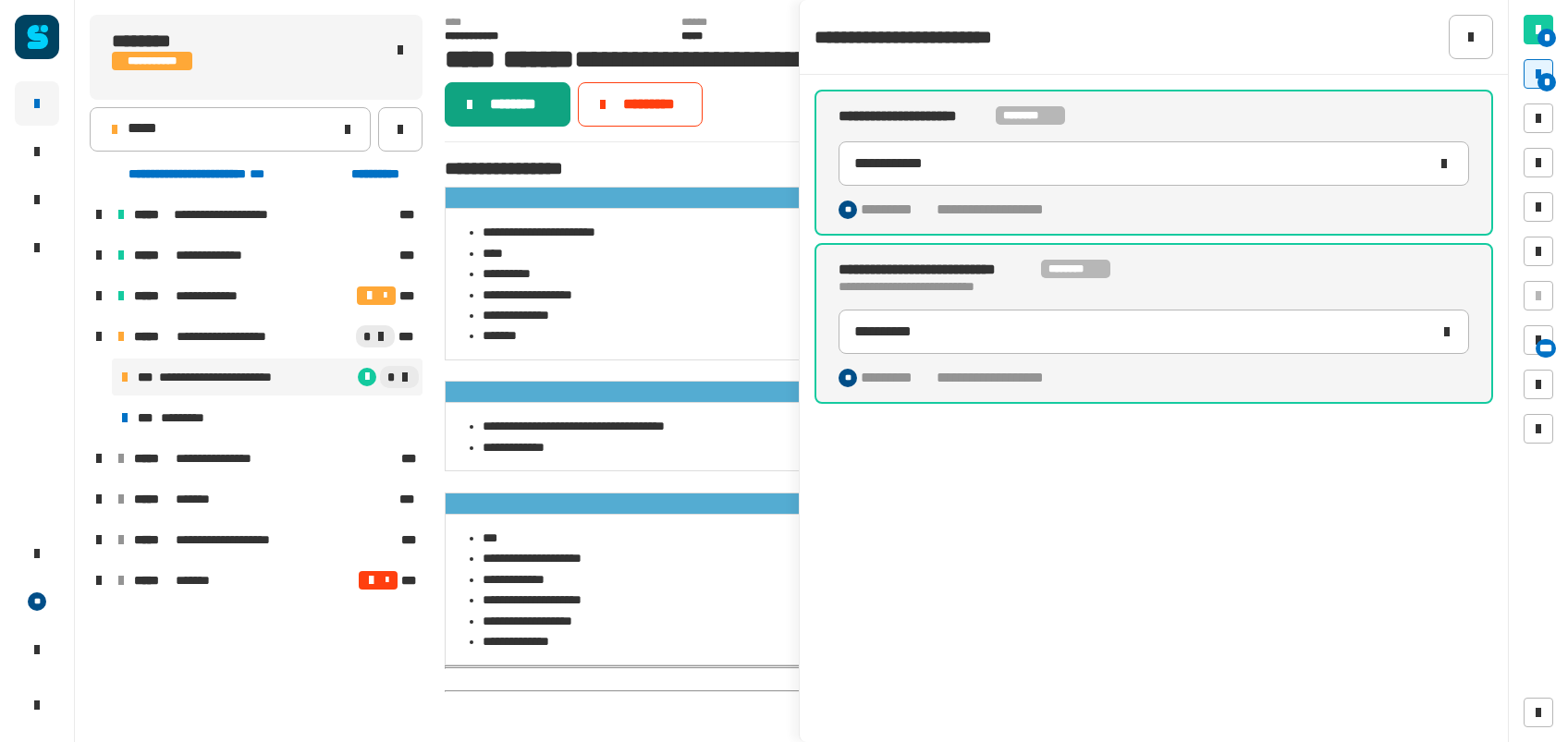 click on "********" 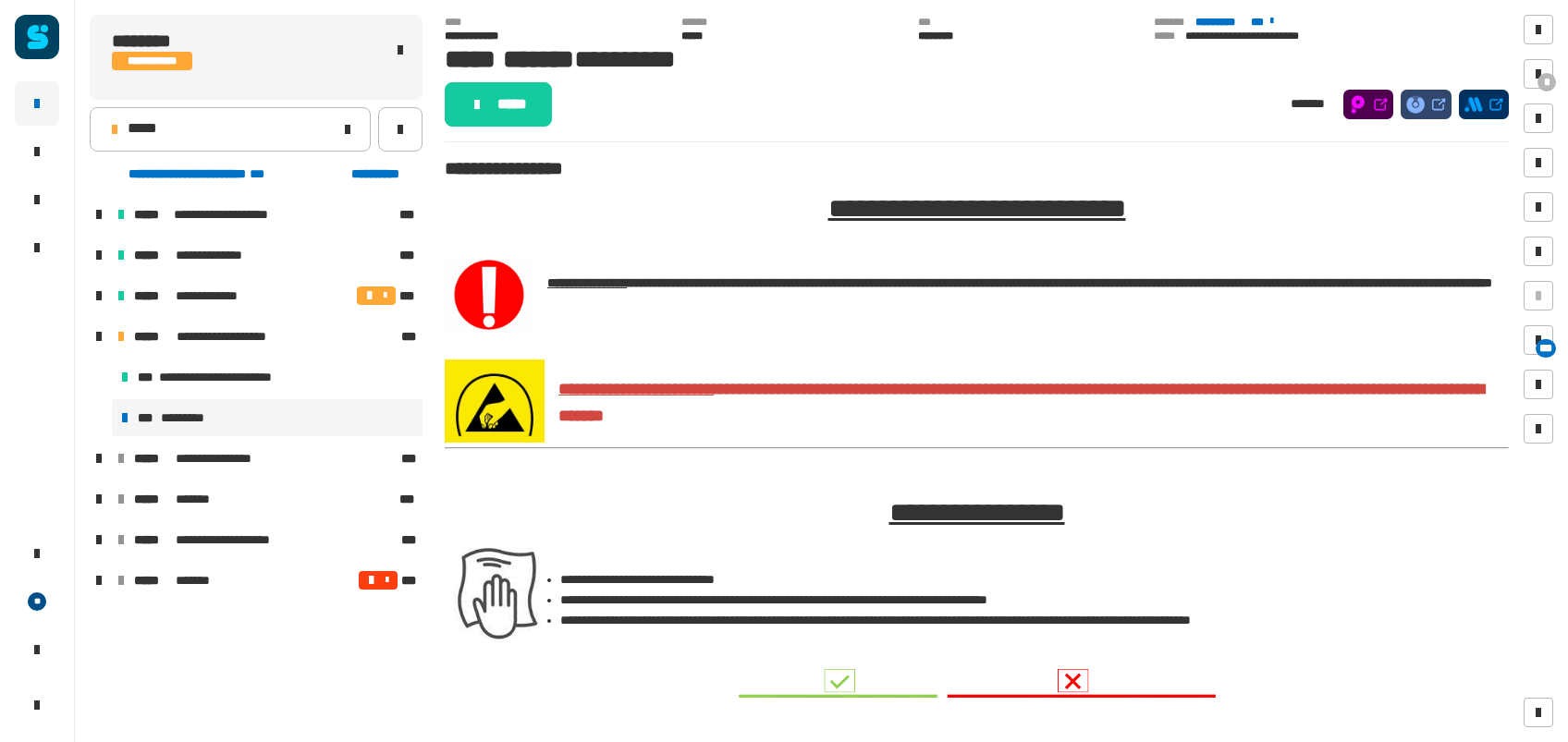 click on "*****" 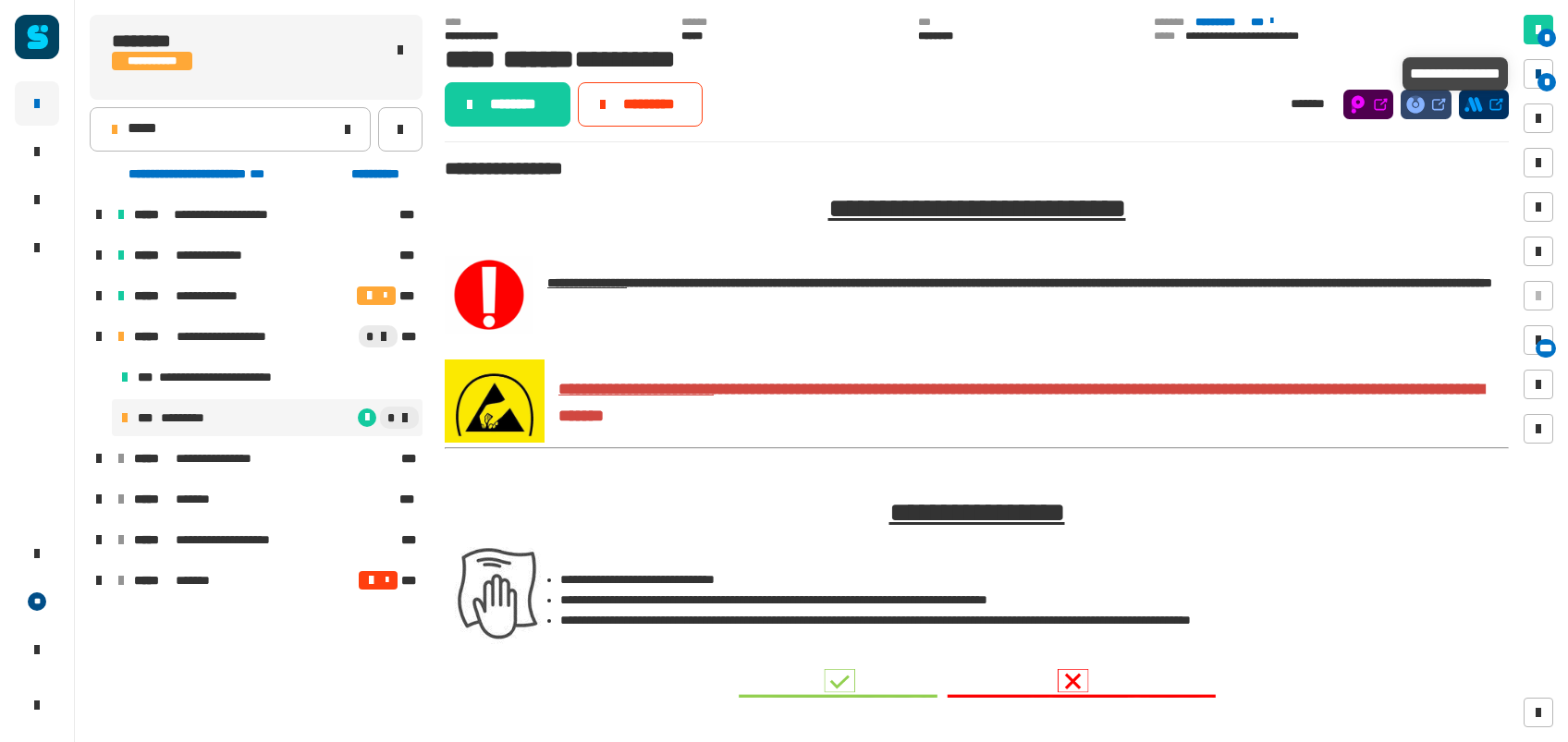 click on "*" at bounding box center [1547, 82] 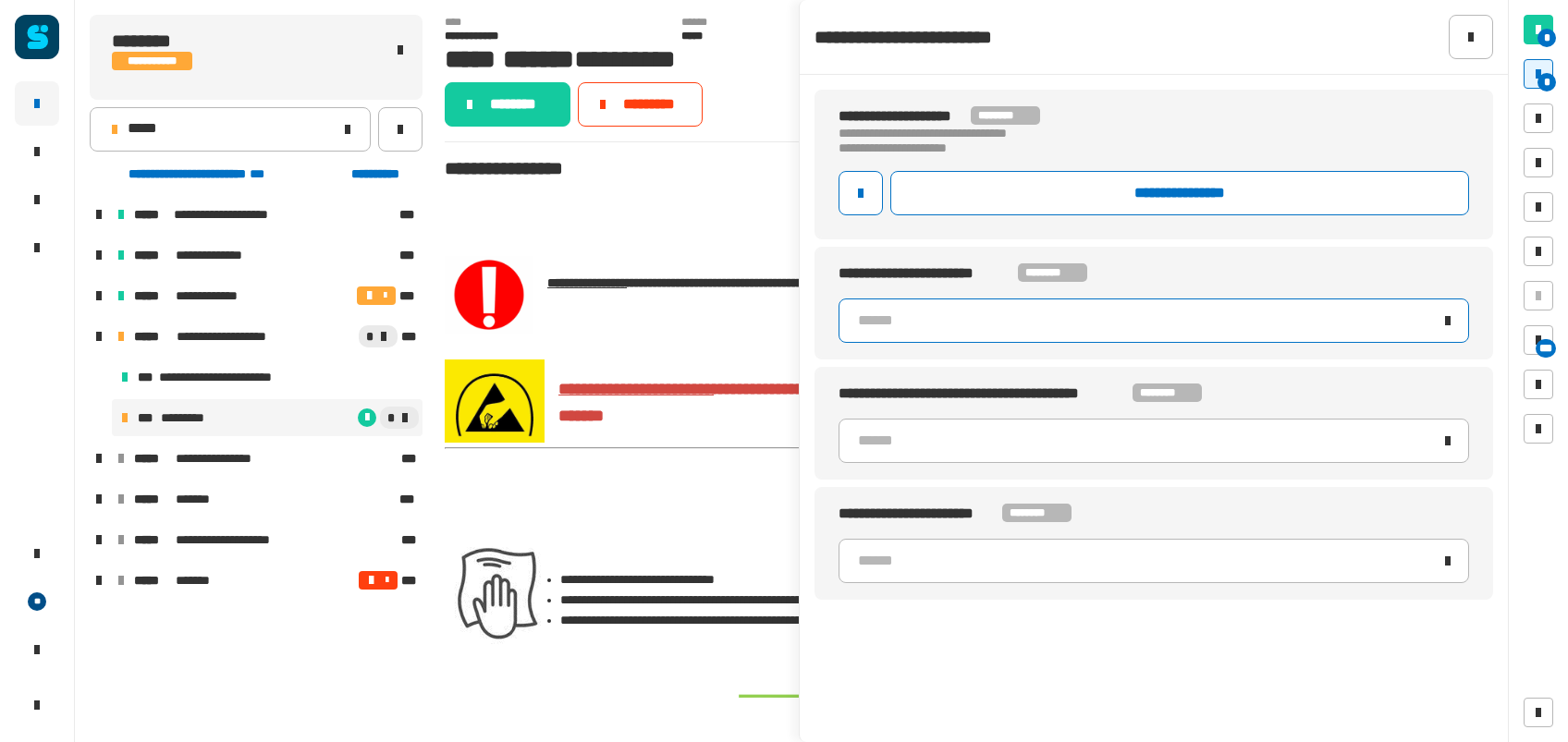 click on "******" 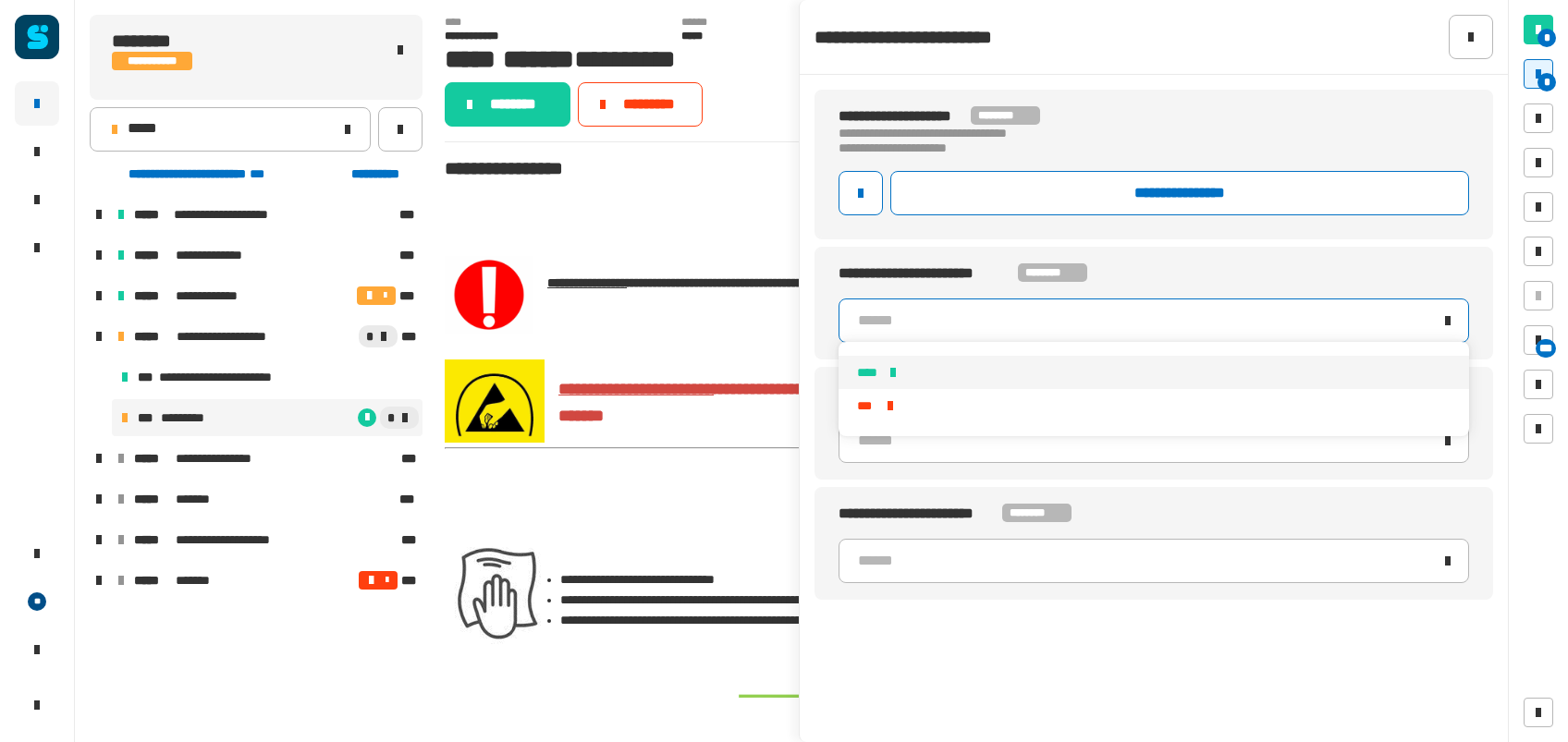 click on "****" at bounding box center (1154, 372) 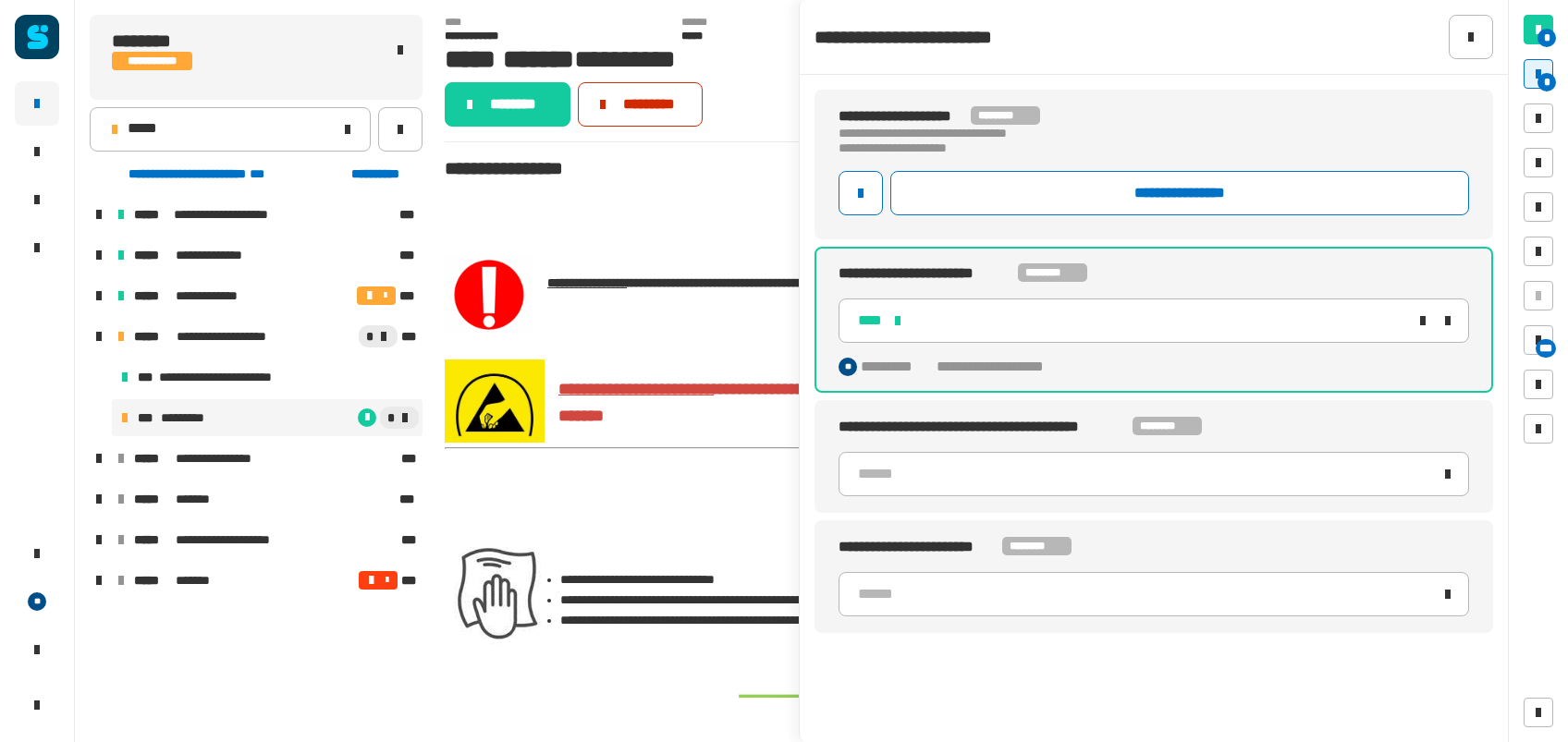 click on "*********" 